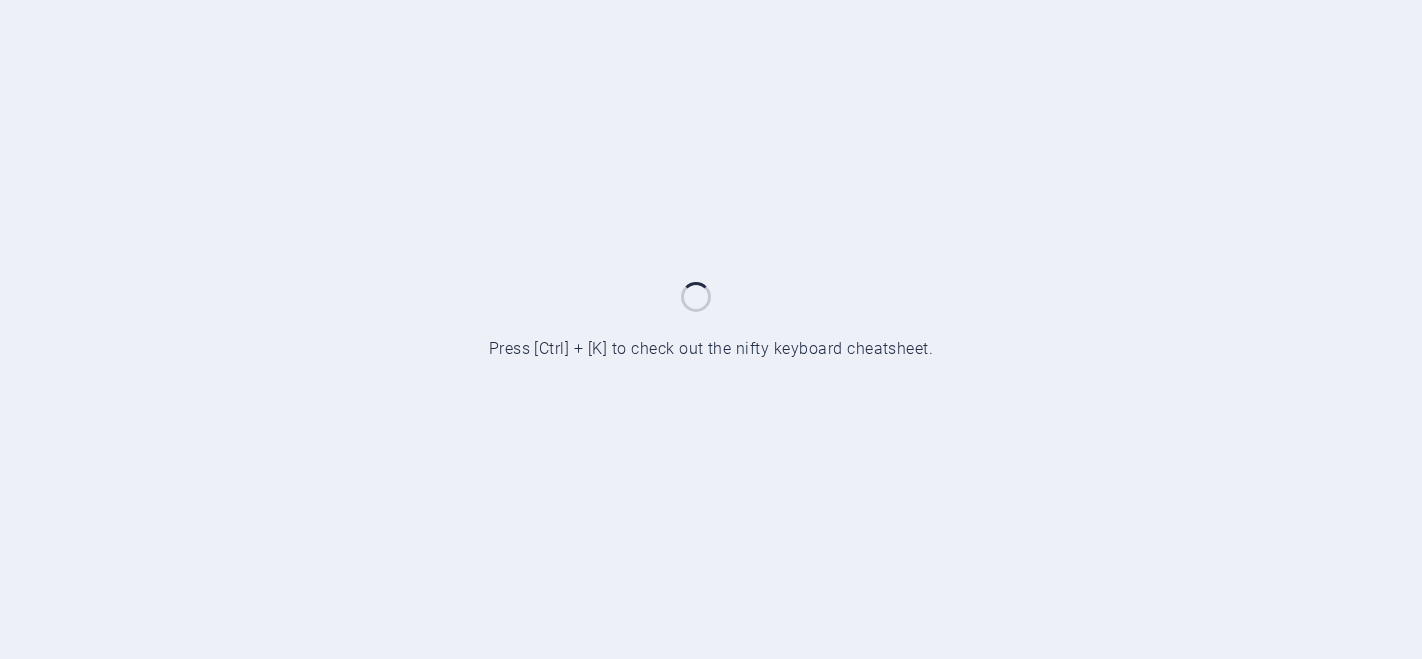 scroll, scrollTop: 0, scrollLeft: 0, axis: both 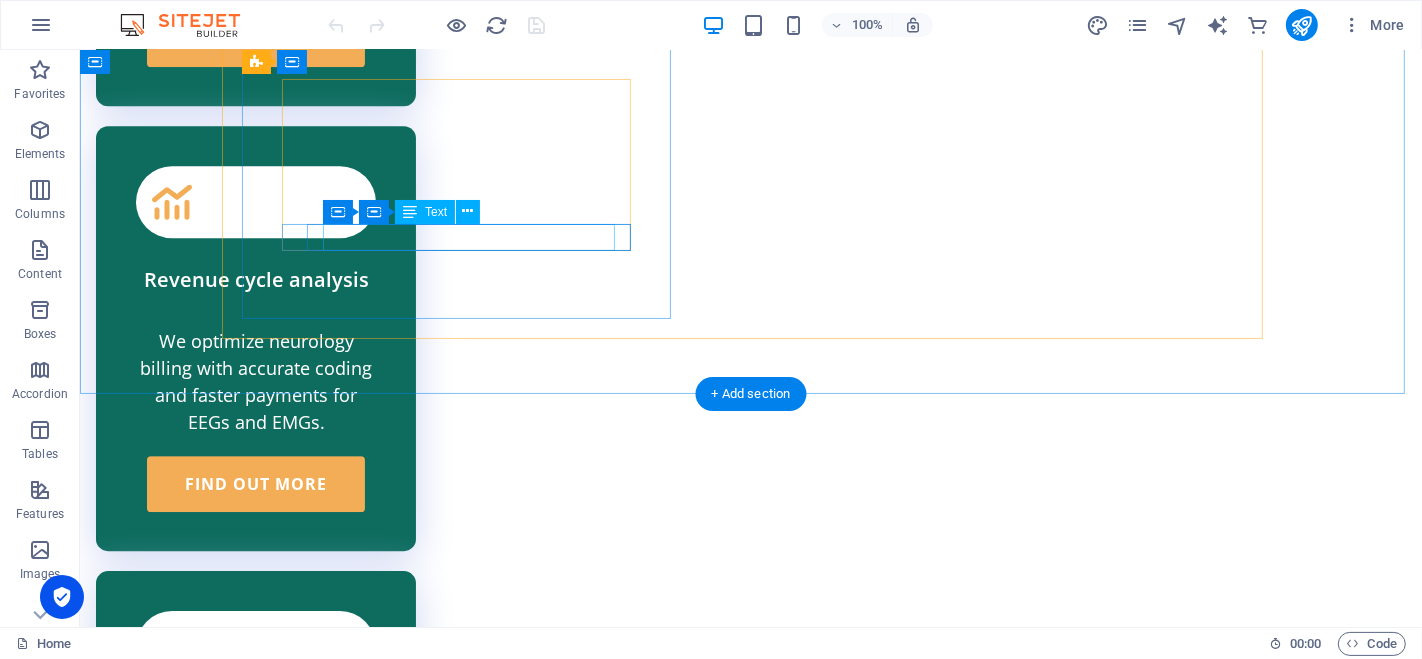 click on "0123 - 456789" at bounding box center (364, 6131) 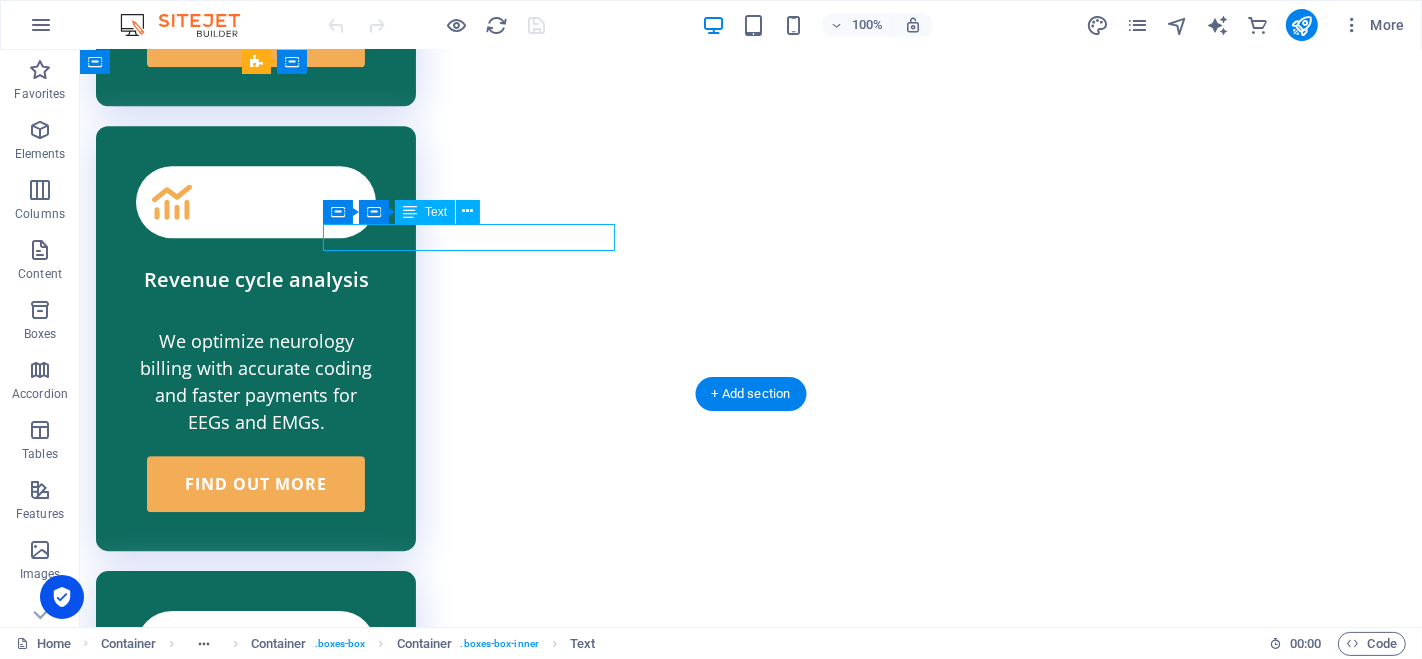 click on "0123 - 456789" at bounding box center [364, 6131] 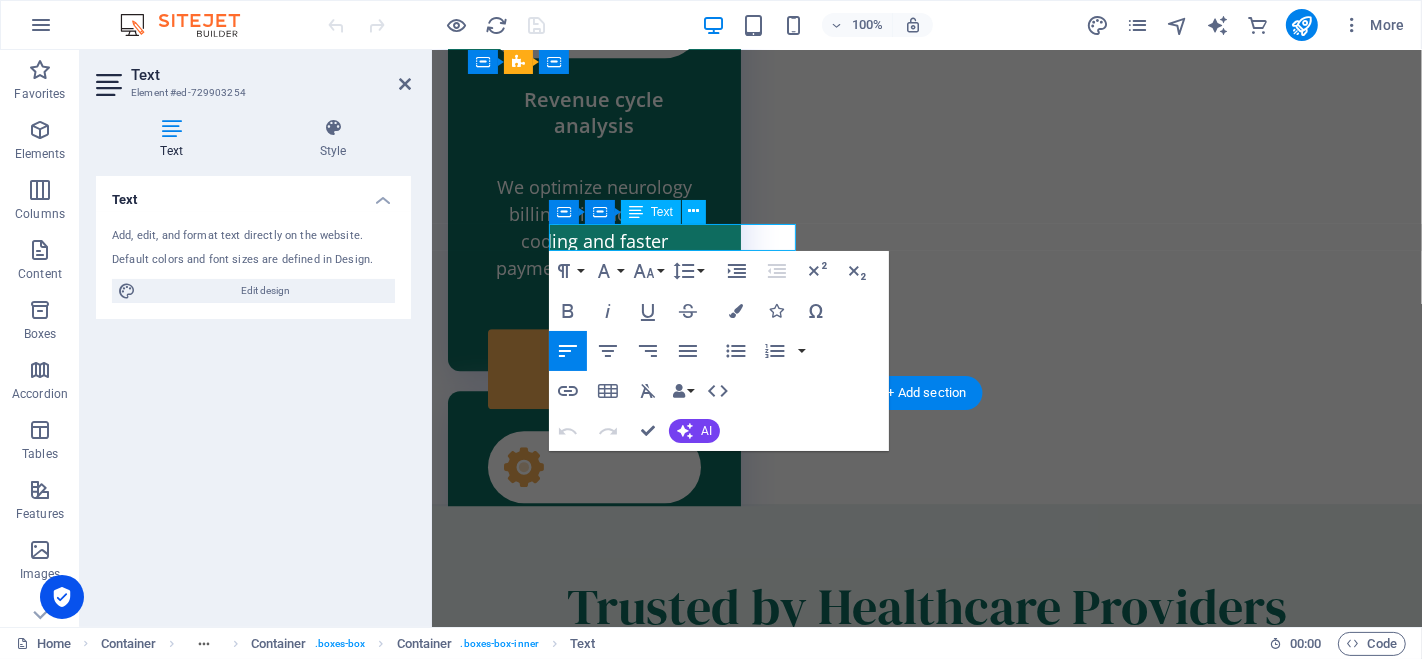 scroll, scrollTop: 5145, scrollLeft: 0, axis: vertical 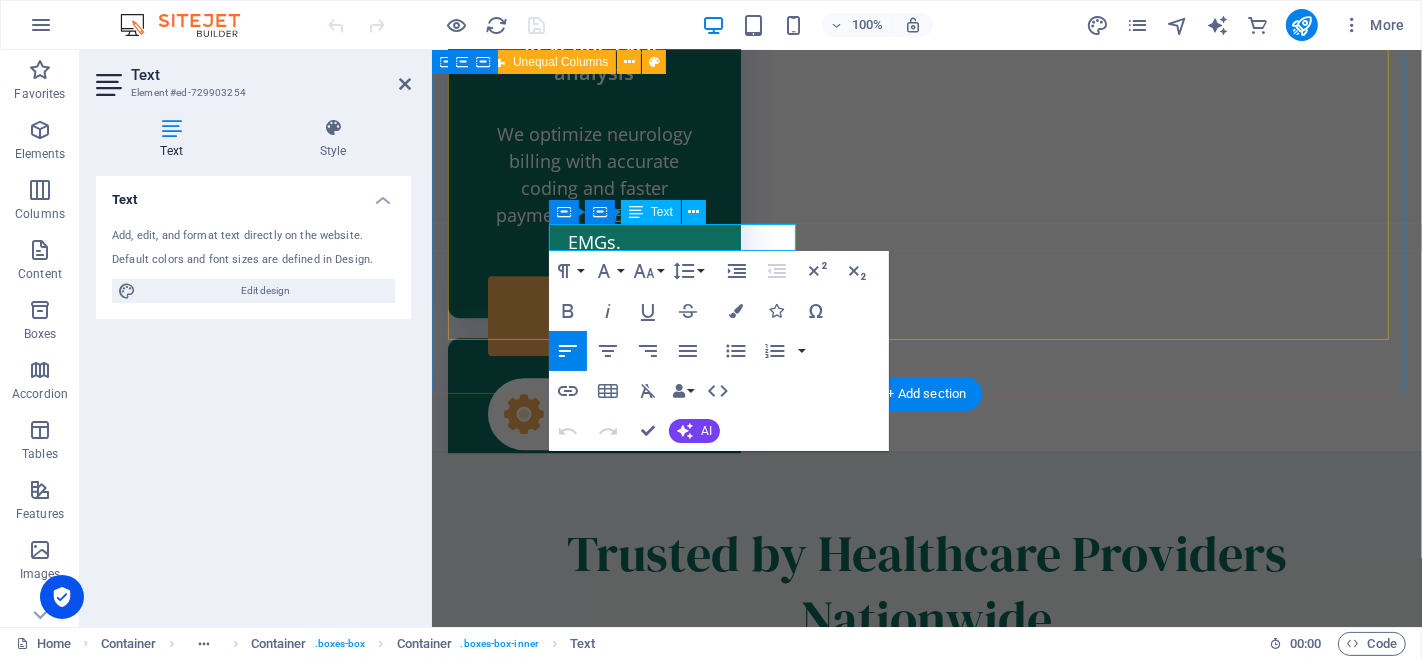 click on "Contact information We're here to help you streamline your medical billing and boost your practice revenue. Contact us [DATE] — we respond within 24 hours. [STREET_ADDRESS][PERSON_NAME][US_STATE] [EMAIL_ADDRESS][DOMAIN_NAME] 0123 - 456789   I have read and understand the privacy policy. Unreadable? Regenerate SEND MESSAGE" at bounding box center [926, 6875] 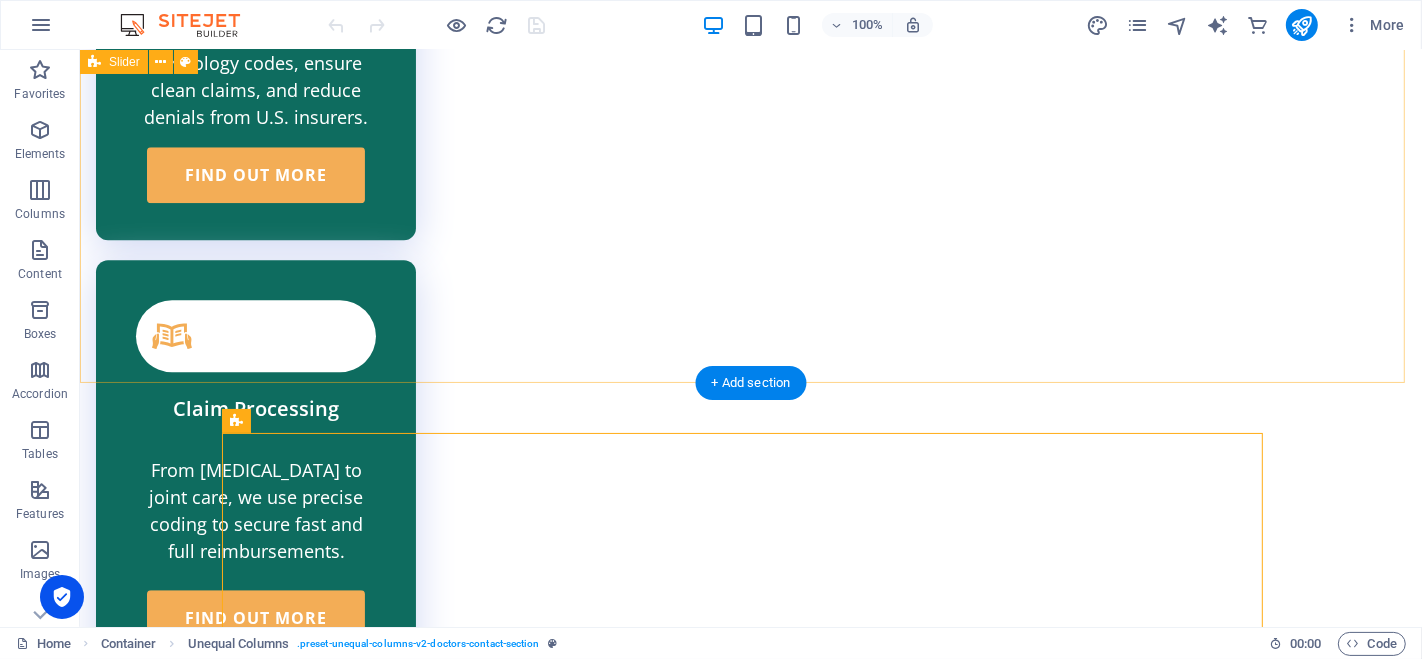 scroll, scrollTop: 4445, scrollLeft: 0, axis: vertical 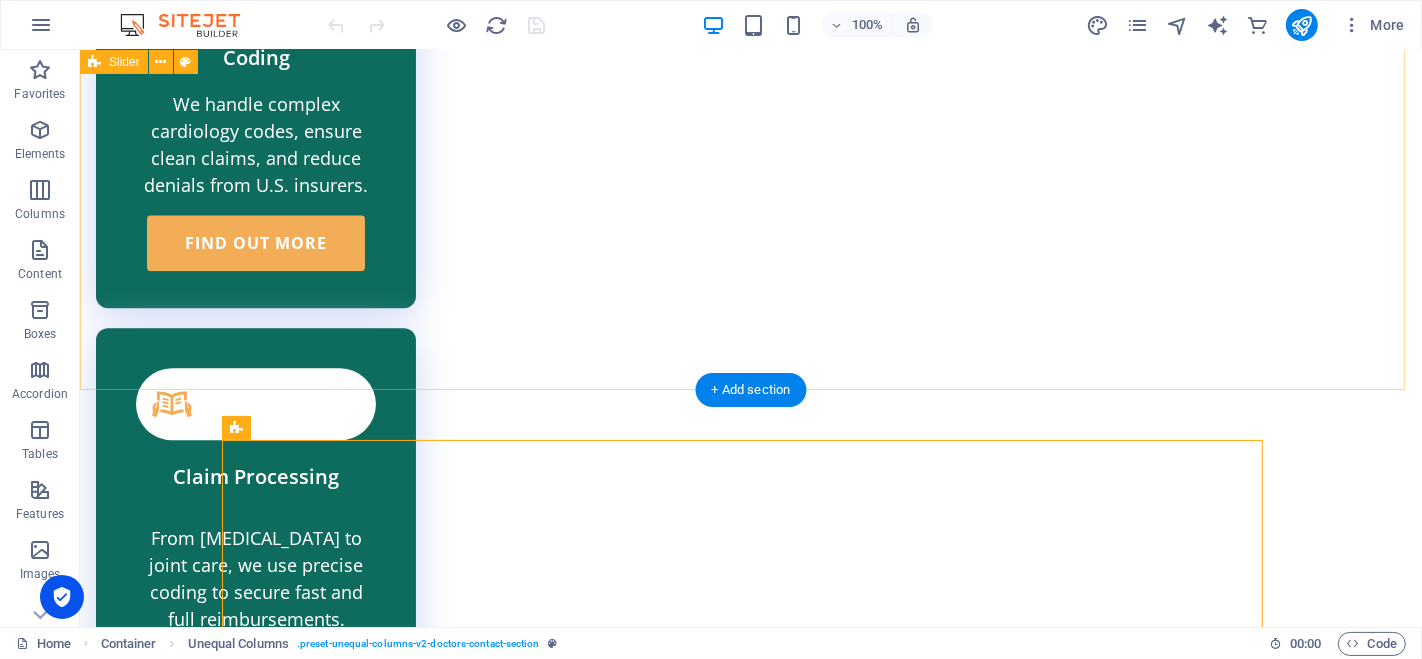 click on "As a solo practitioner, I couldn't manage billing alone. CodeX takes care of all my claims and follow-ups so I can focus on my patients. [PERSON_NAME], Family Medicine, [US_STATE] We deal with a lot of insurance requirements for PFTs and sleep studies. CodeX ensures everything is compliant and timely. Absolutely essential for our revenue cycle. [PERSON_NAME], Sleep & Lung Center From eye exams to retina injections, CodeX handles our complex coding needs with accuracy. They even manage our vision and medical billing separately. [PERSON_NAME], VisionFirst Eye Clinic We had serious issues with delayed reimbursements for echo and stress test billing until CodeX stepped in. Now our claims are clean, and cash flow has improved significantly. Dr. [PERSON_NAME], Cardiologist, [US_STATE][GEOGRAPHIC_DATA] Our practice performs complex surgeries, and the billing used to be a mess. CodeX understands orthopedic codes inside out. We’ve reduced denials by over 40%. [PERSON_NAME], OrthoCare & Spine Associates 1 2 3 4 5 6" at bounding box center [750, 3976] 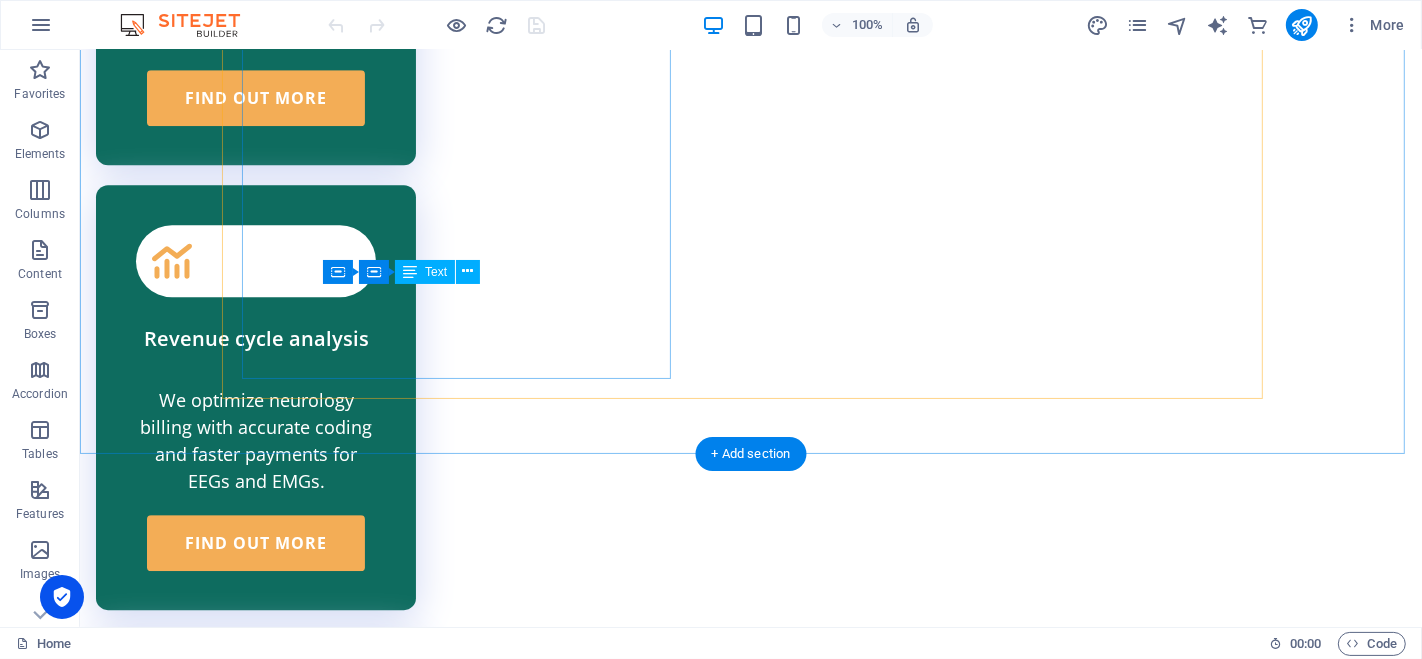 scroll, scrollTop: 5034, scrollLeft: 0, axis: vertical 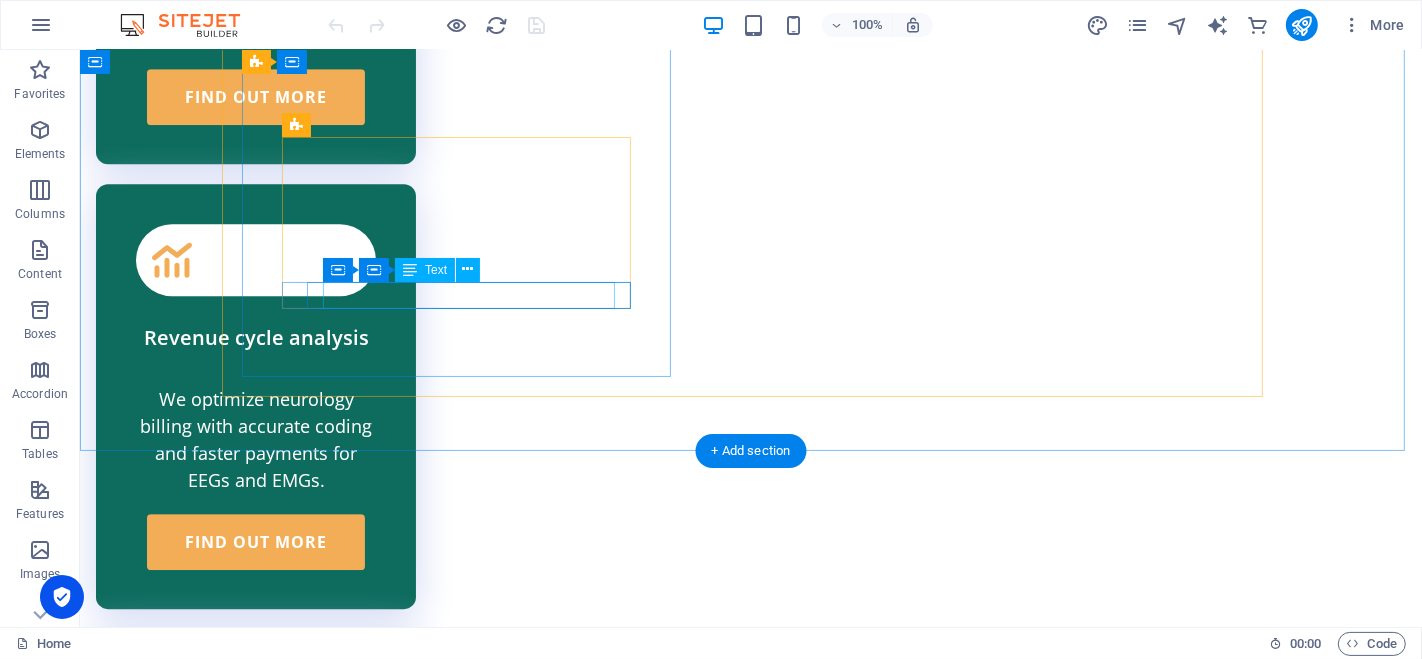 click on "0123 - 456789" at bounding box center (364, 6189) 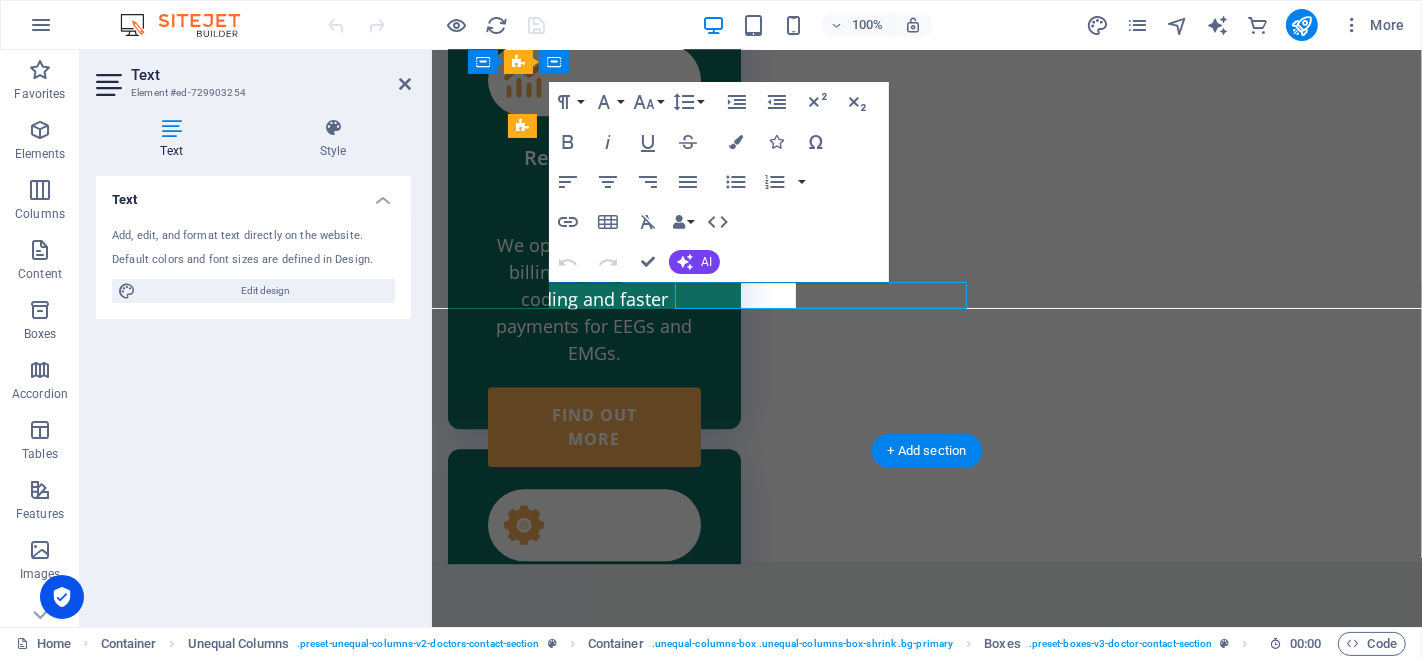 scroll, scrollTop: 5088, scrollLeft: 0, axis: vertical 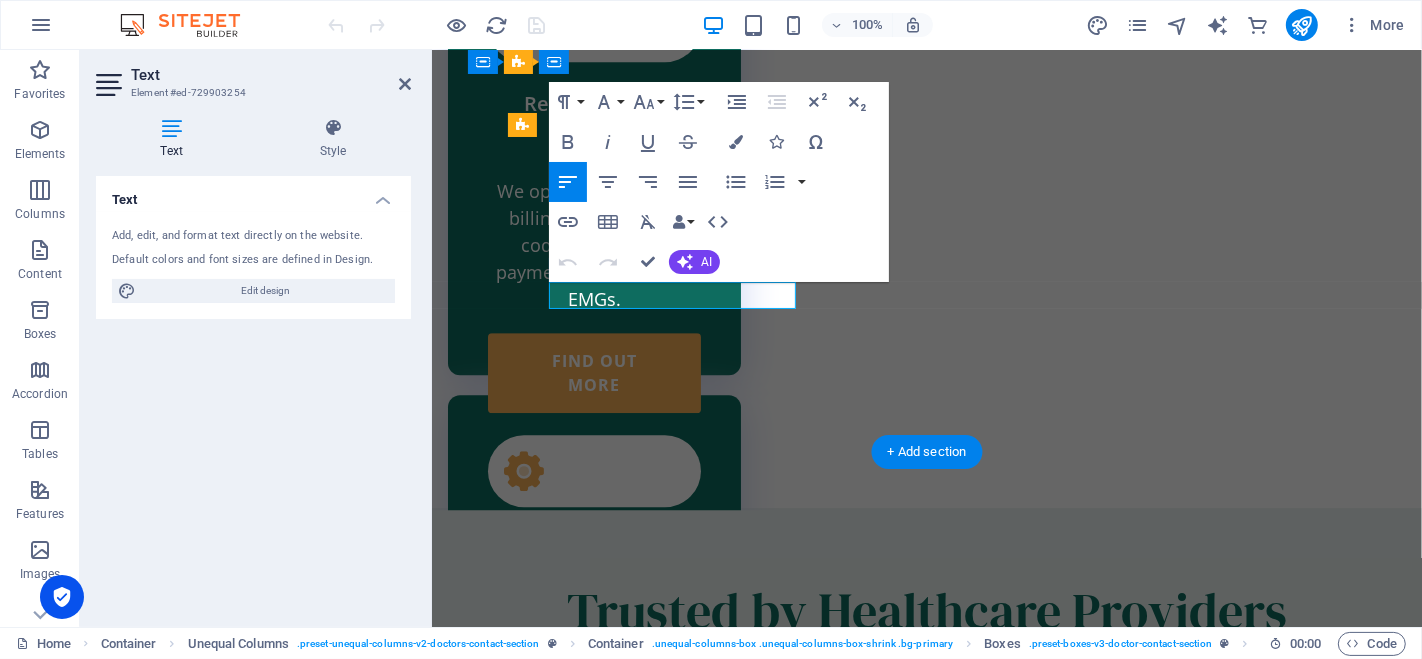 type 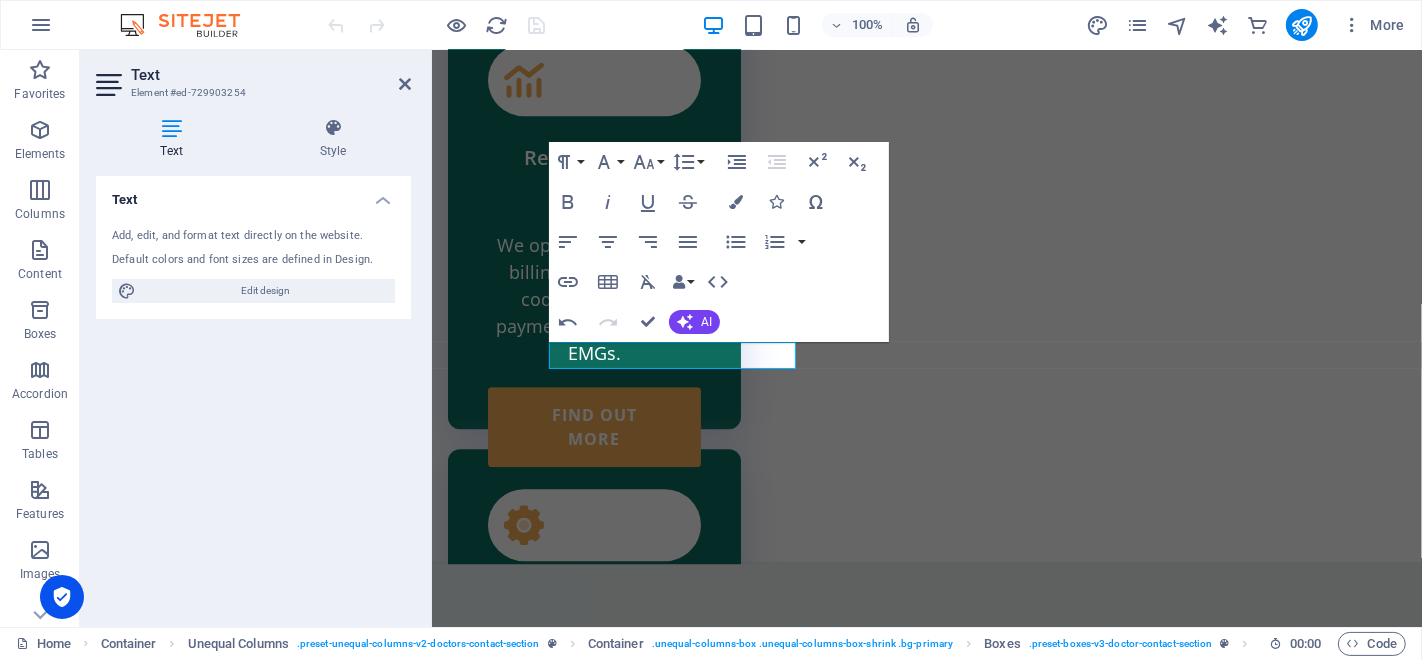 scroll, scrollTop: 5040, scrollLeft: 0, axis: vertical 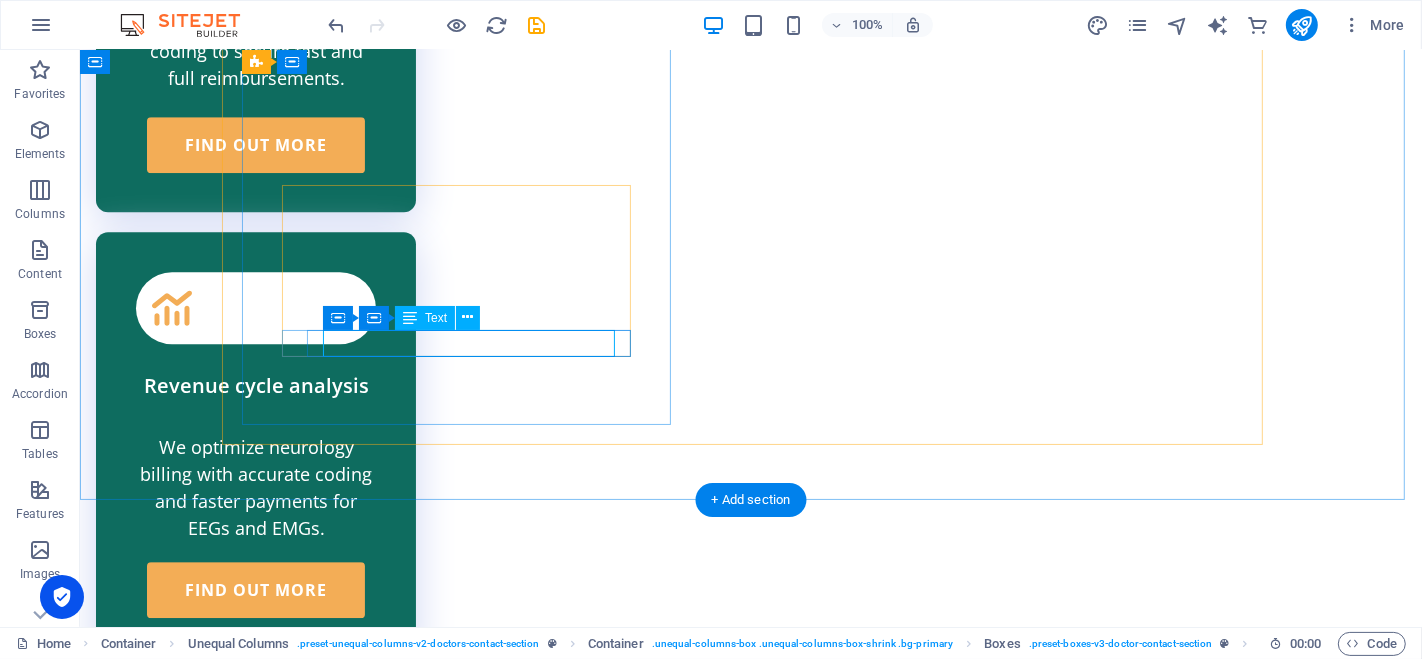 click on "[PHONE_NUMBER]" at bounding box center [750, 6237] 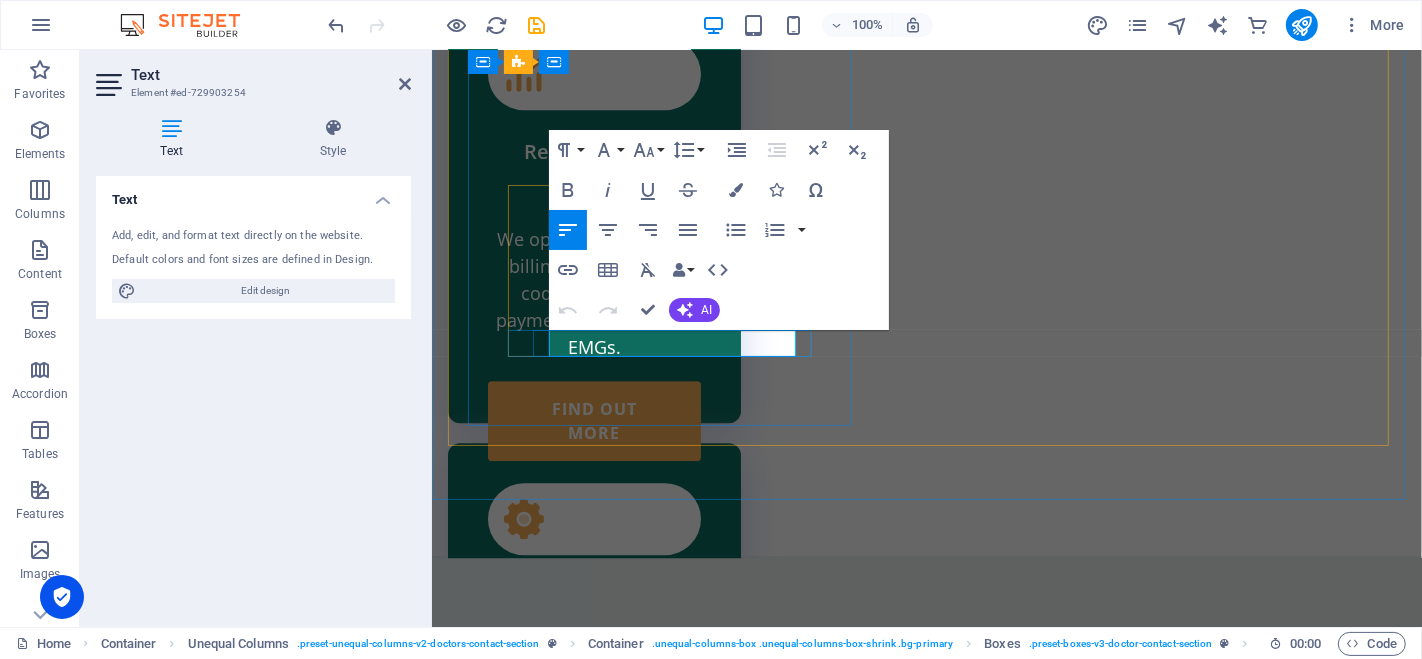 click on "[PHONE_NUMBER]" at bounding box center [926, 6879] 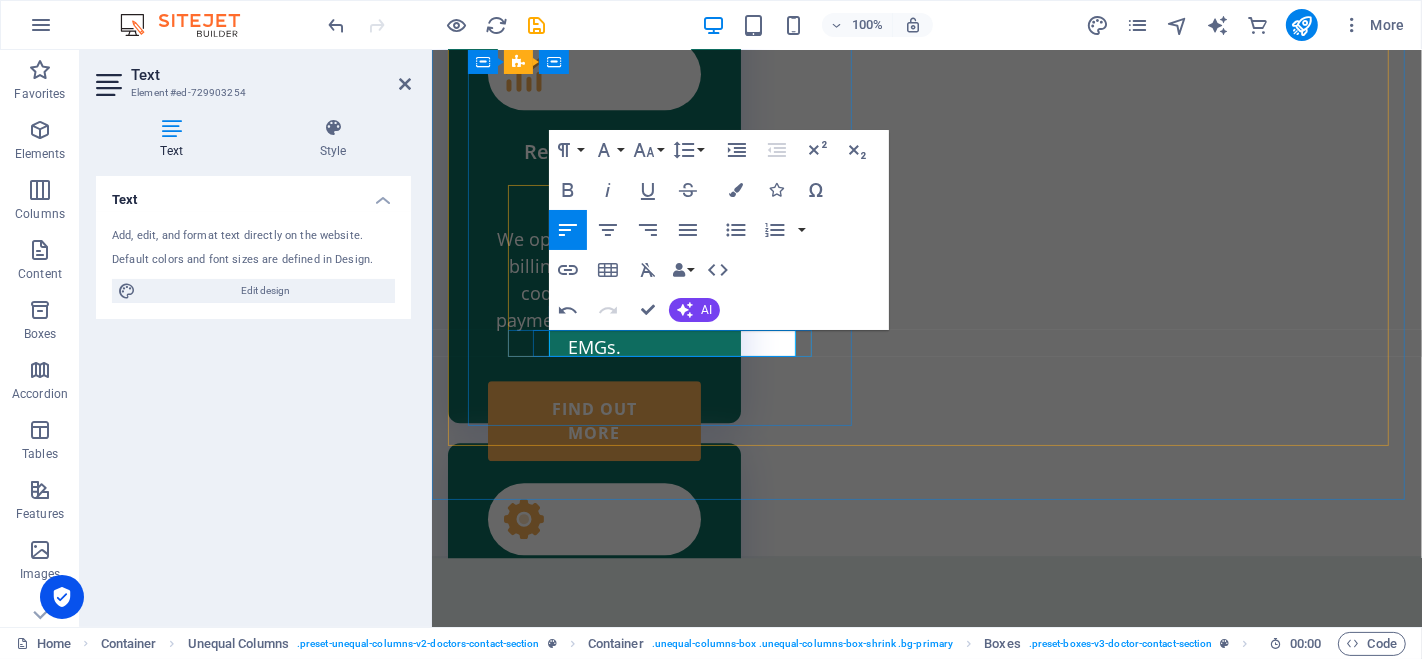 click on "[PHONE_NUMBER]" at bounding box center (926, 6879) 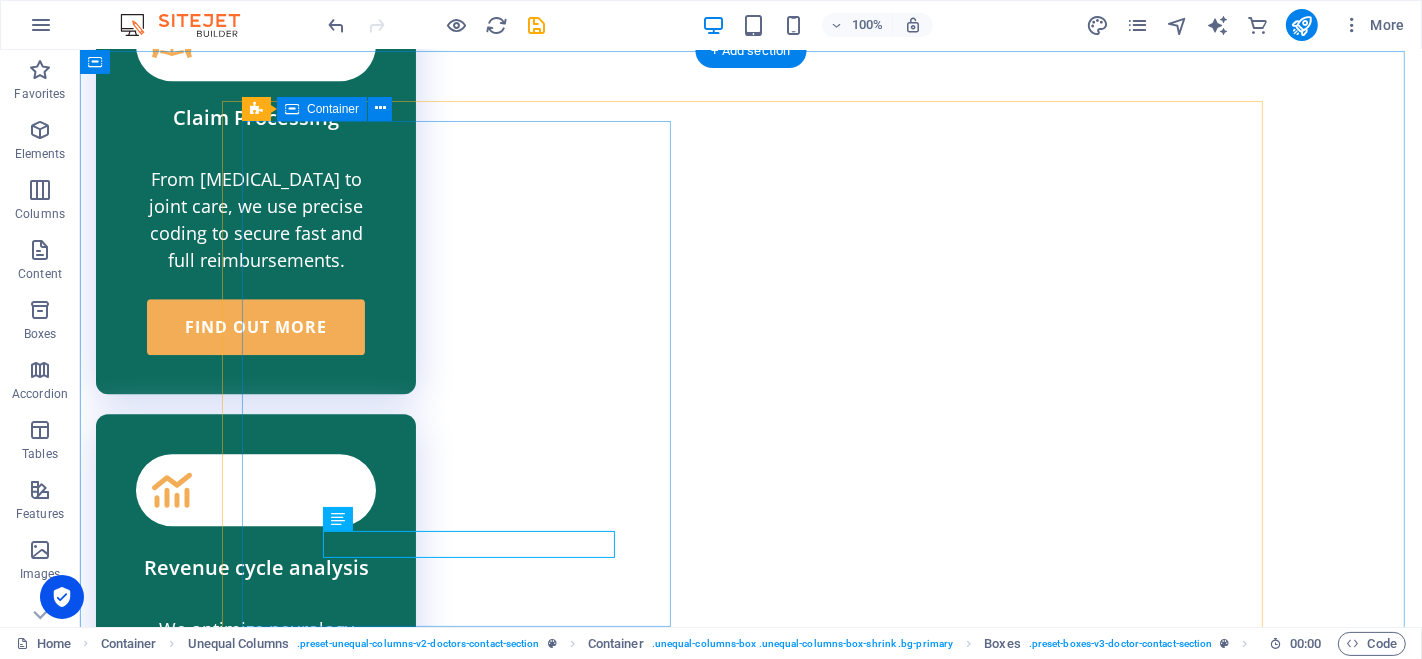 scroll, scrollTop: 4784, scrollLeft: 0, axis: vertical 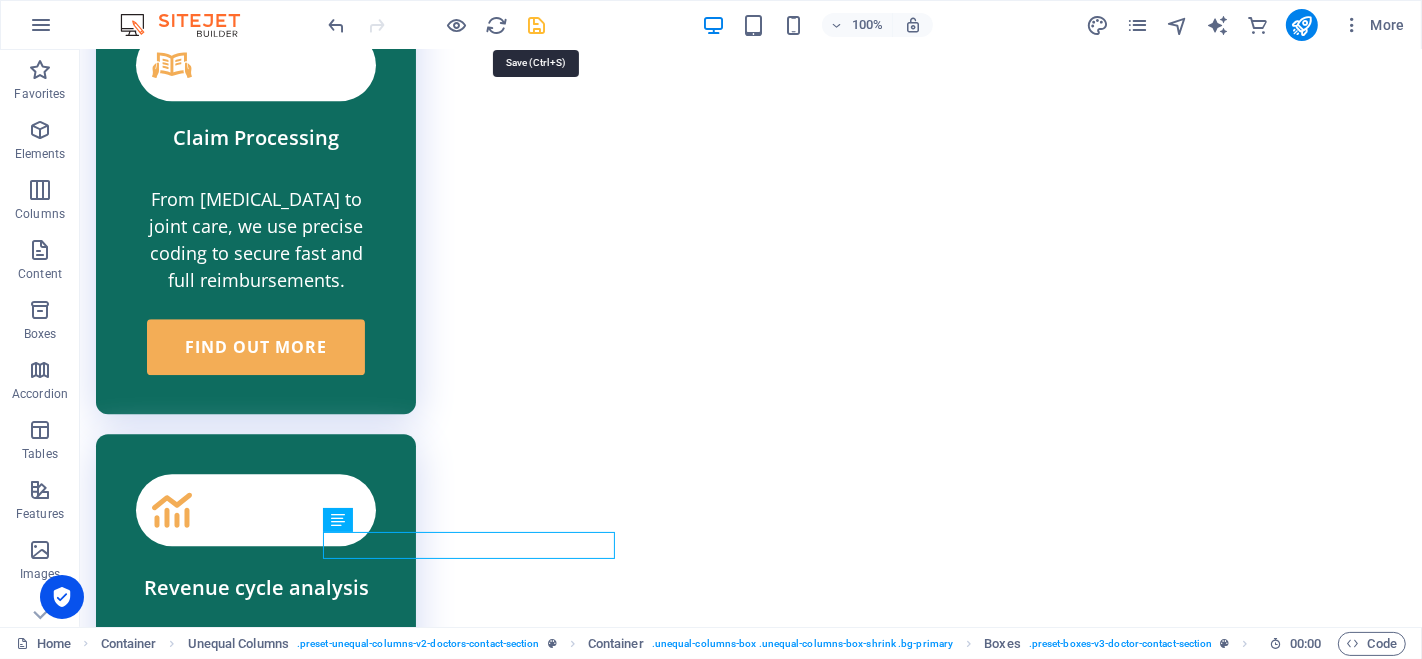 click at bounding box center (537, 25) 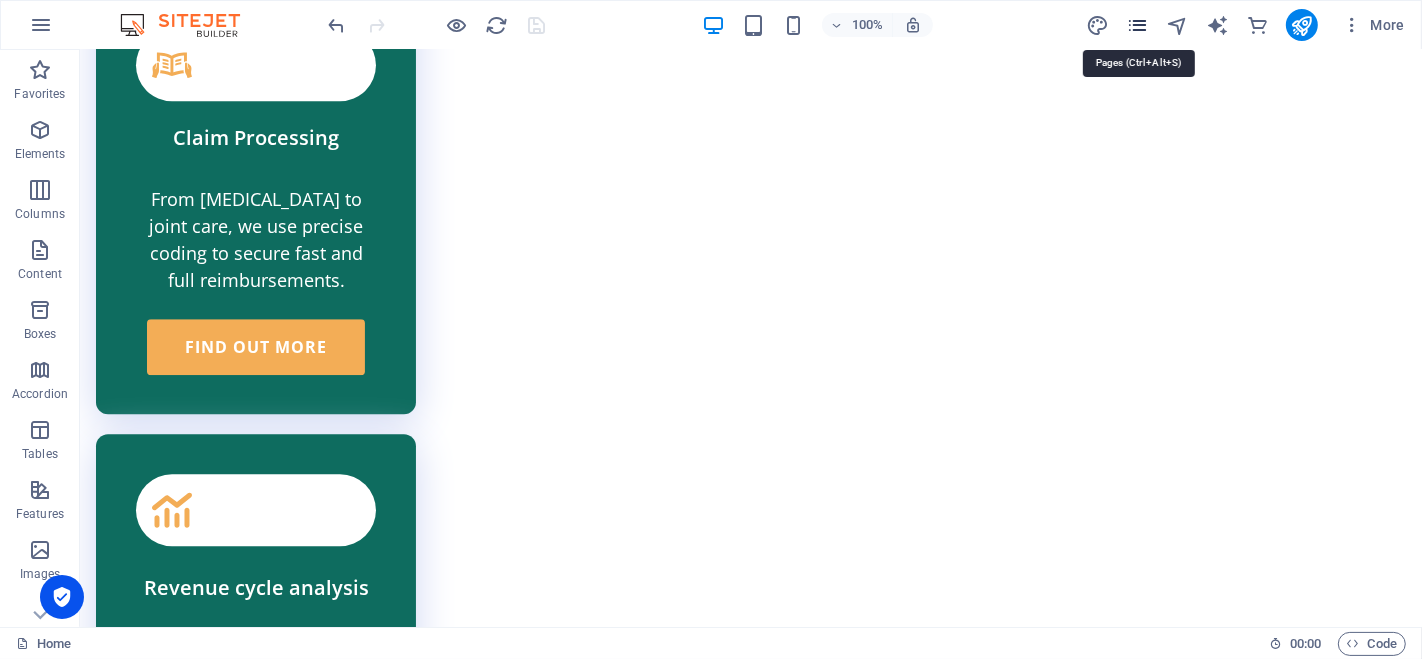 click at bounding box center (1137, 25) 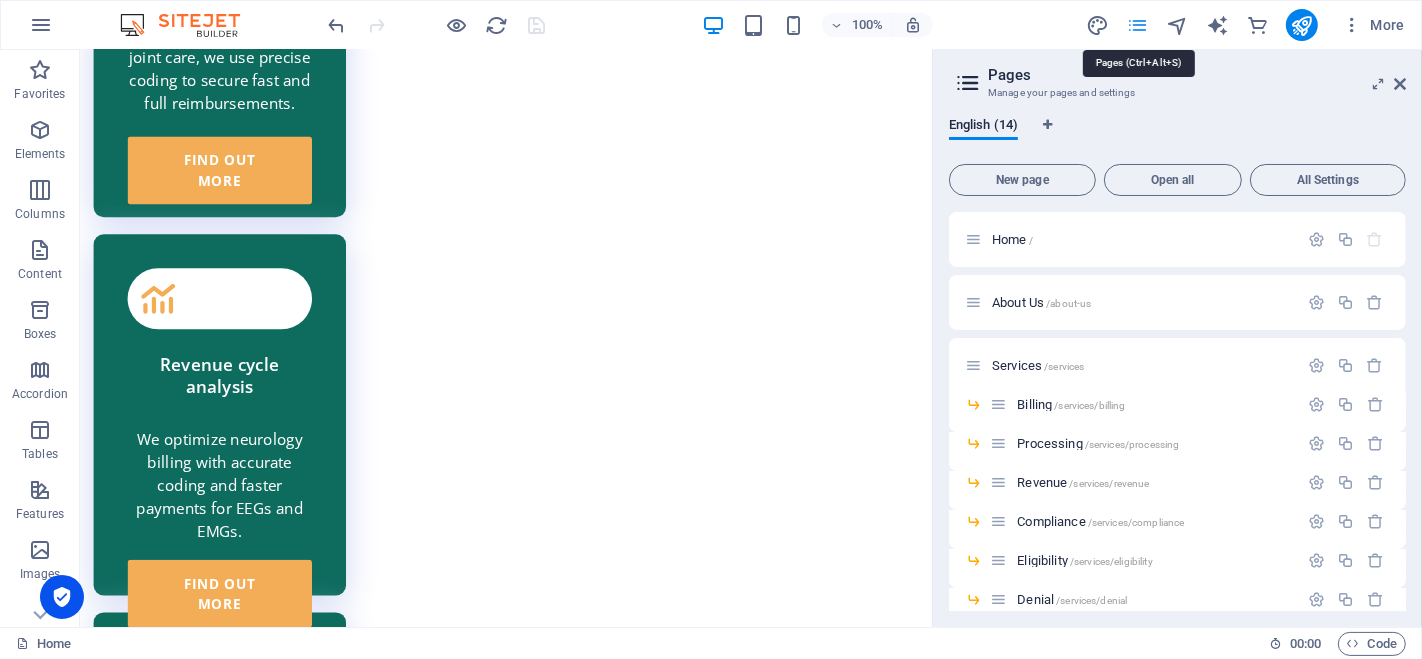 scroll, scrollTop: 4787, scrollLeft: 0, axis: vertical 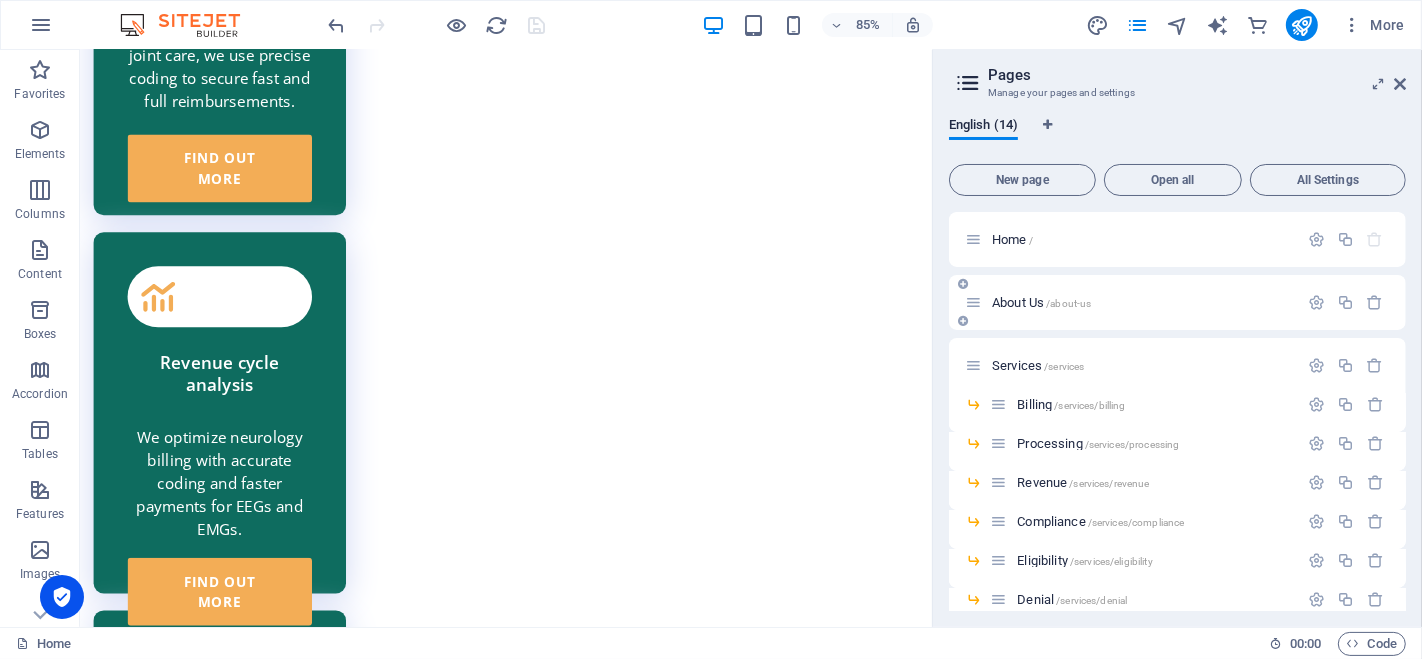 click on "About Us /about-us" at bounding box center [1041, 302] 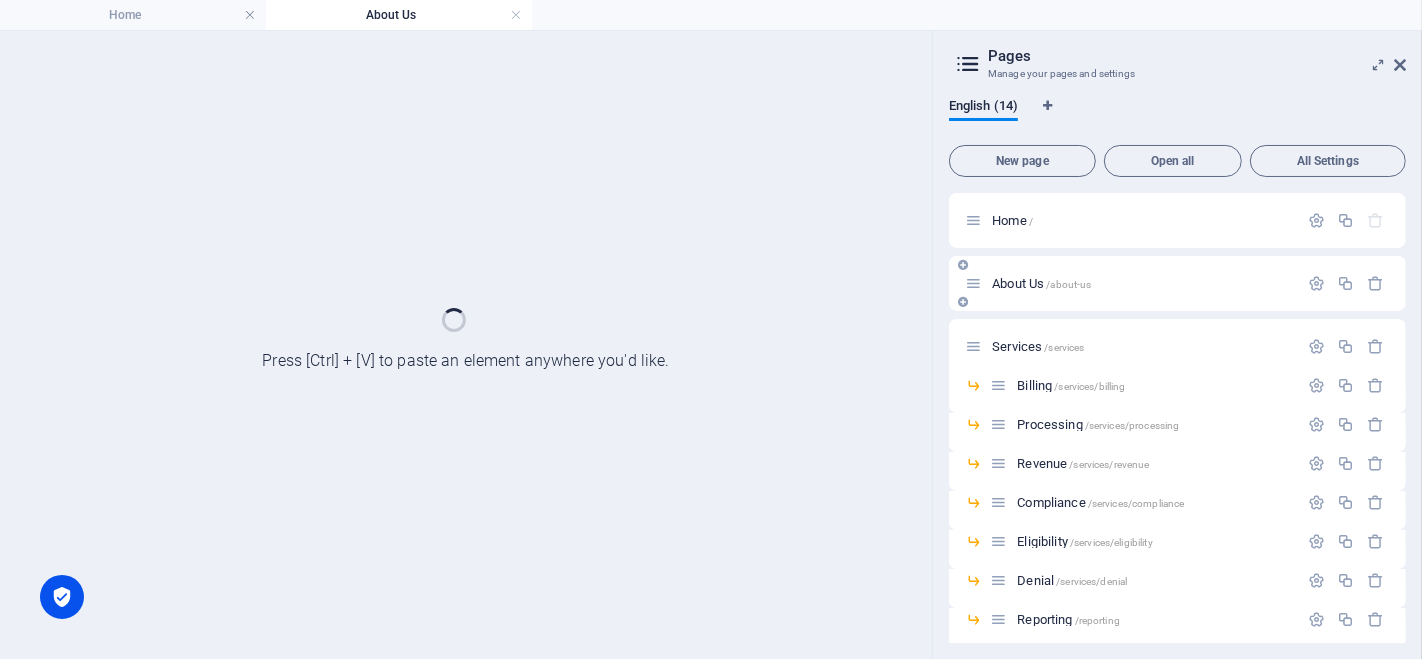 scroll, scrollTop: 0, scrollLeft: 0, axis: both 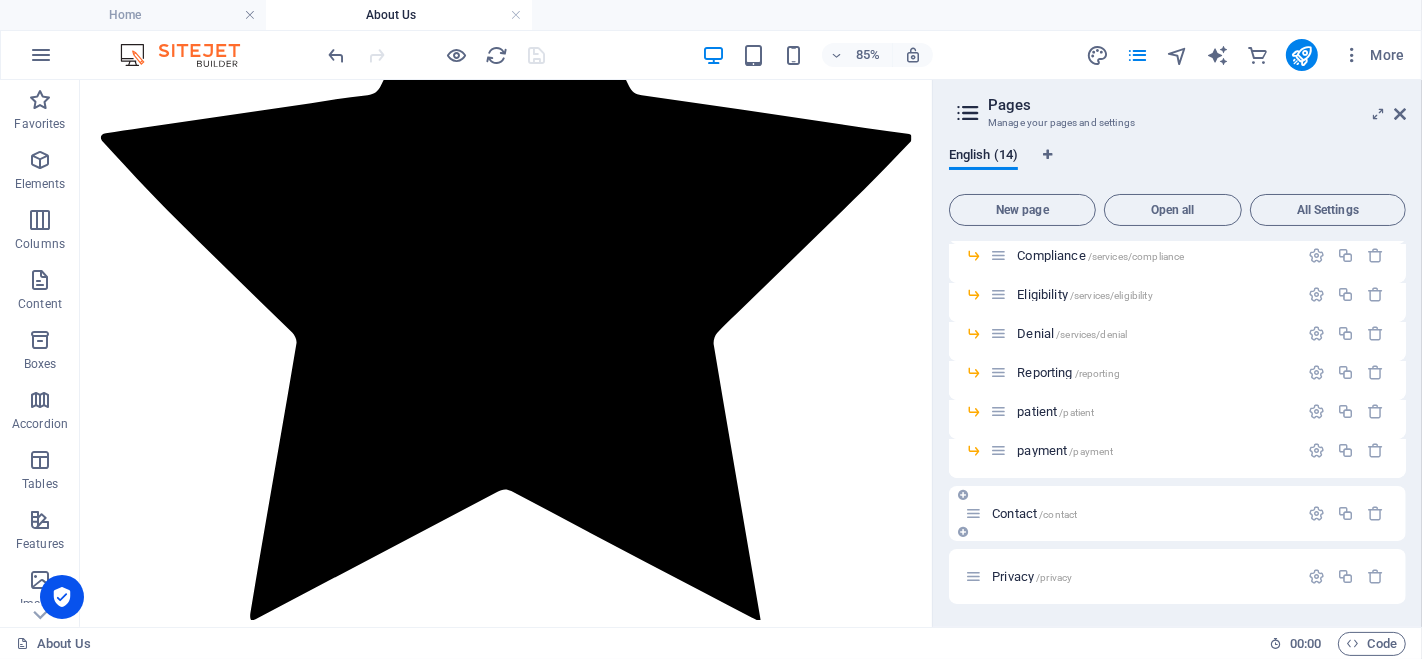click on "Contact /contact" at bounding box center [1034, 513] 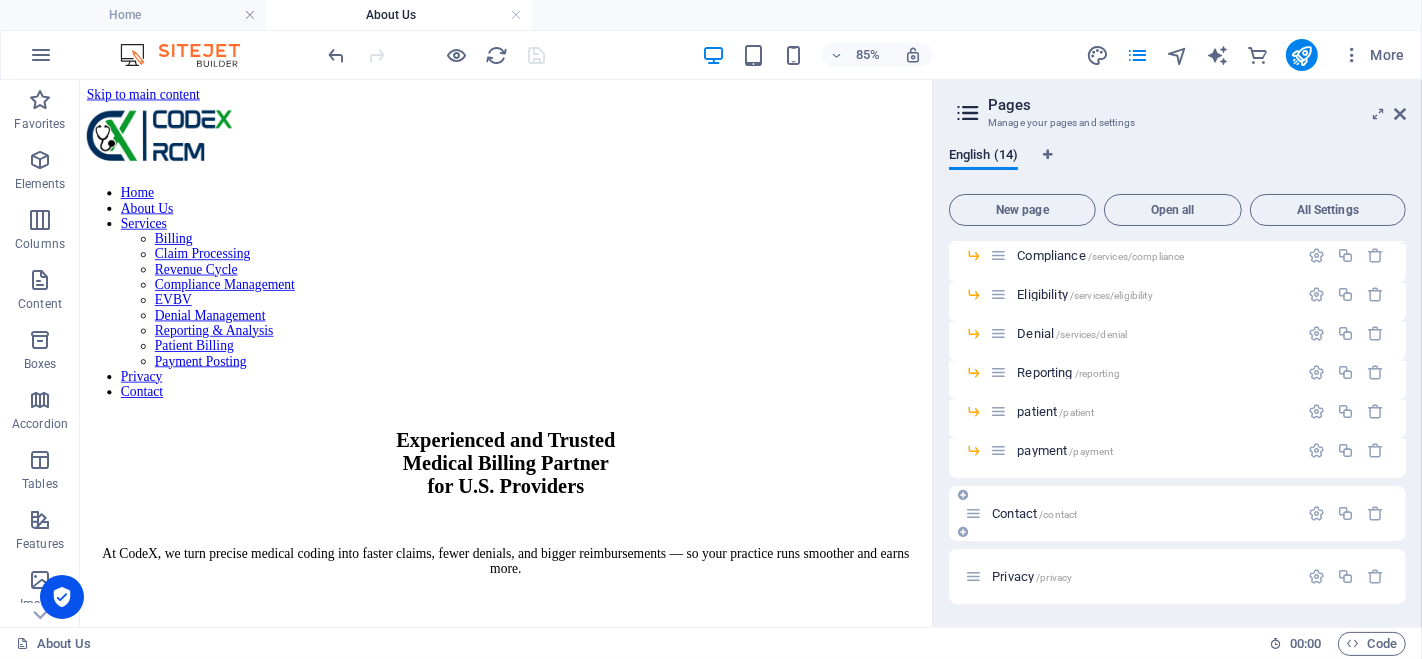 scroll, scrollTop: 215, scrollLeft: 0, axis: vertical 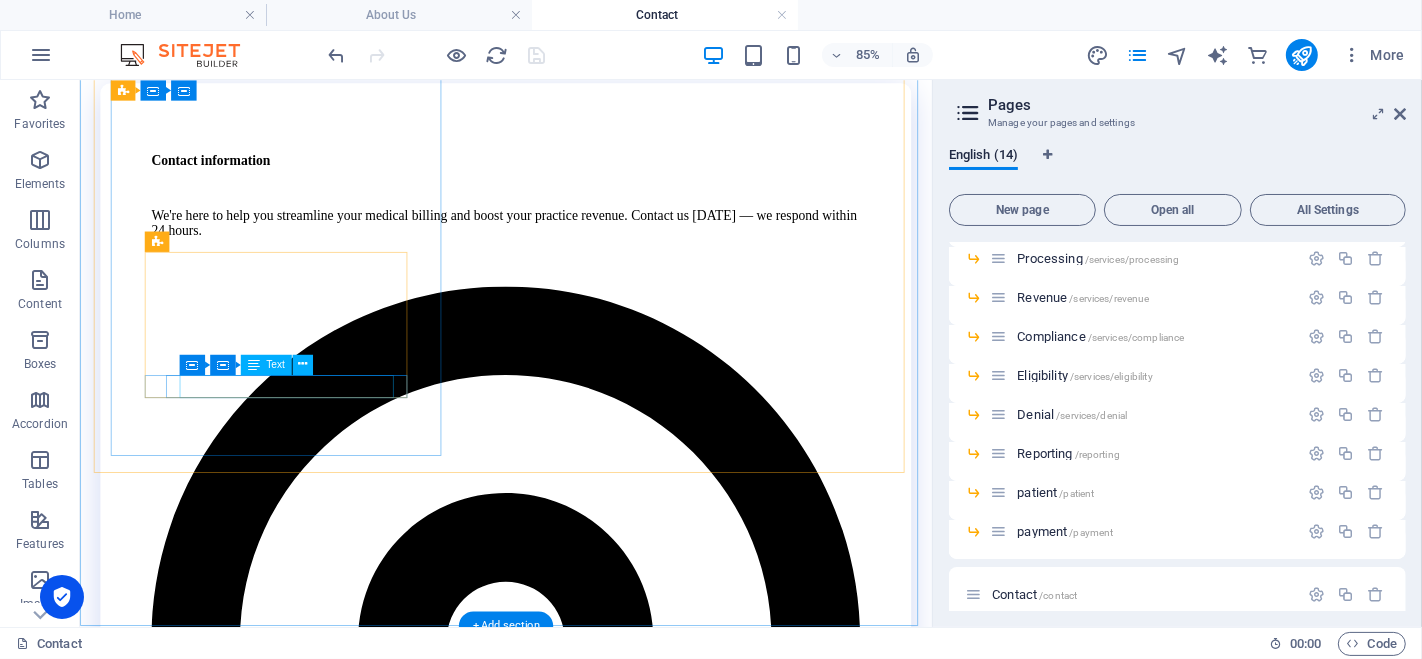 click on "0123 - 456789" at bounding box center (580, 3026) 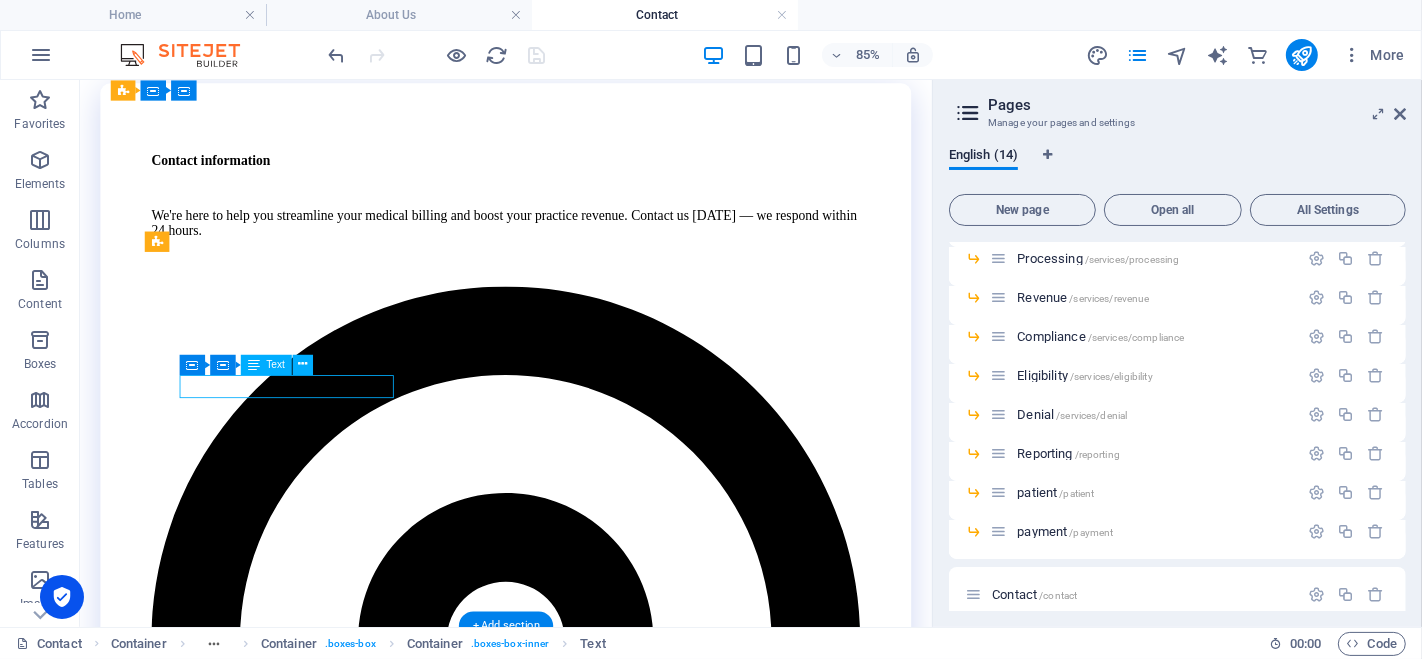 click on "0123 - 456789" at bounding box center (580, 3026) 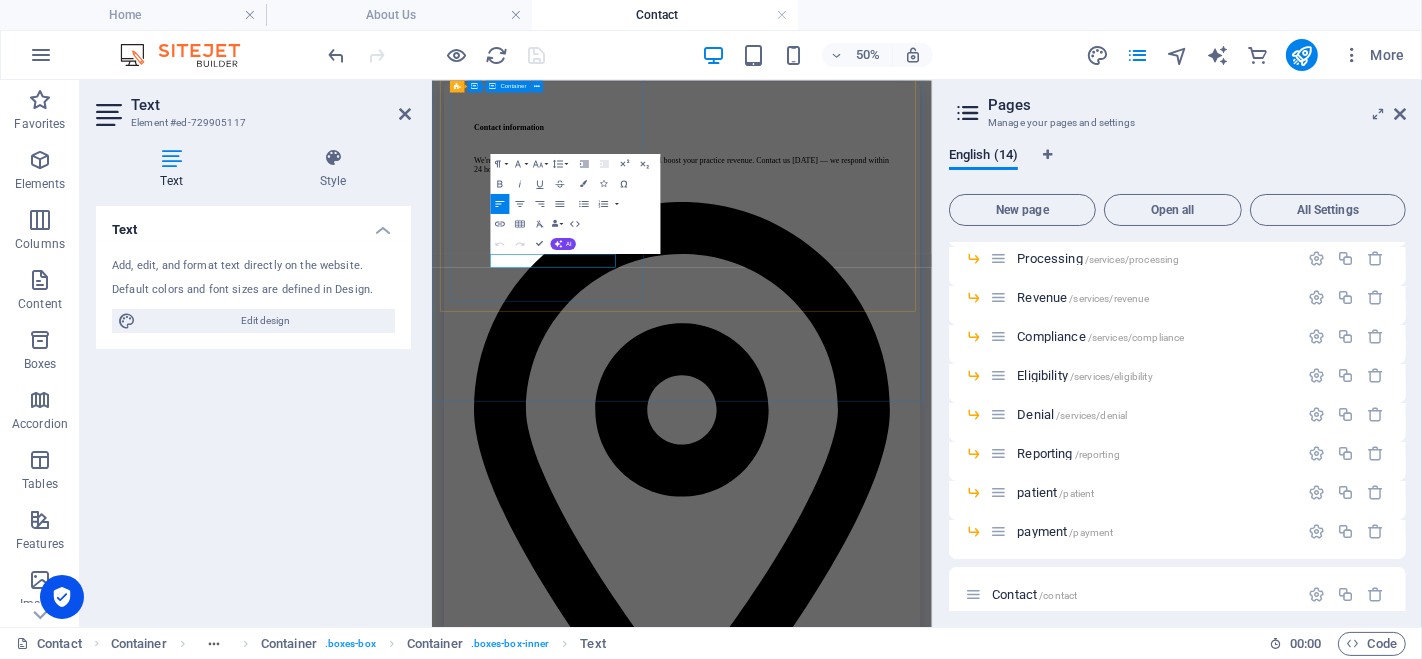 type 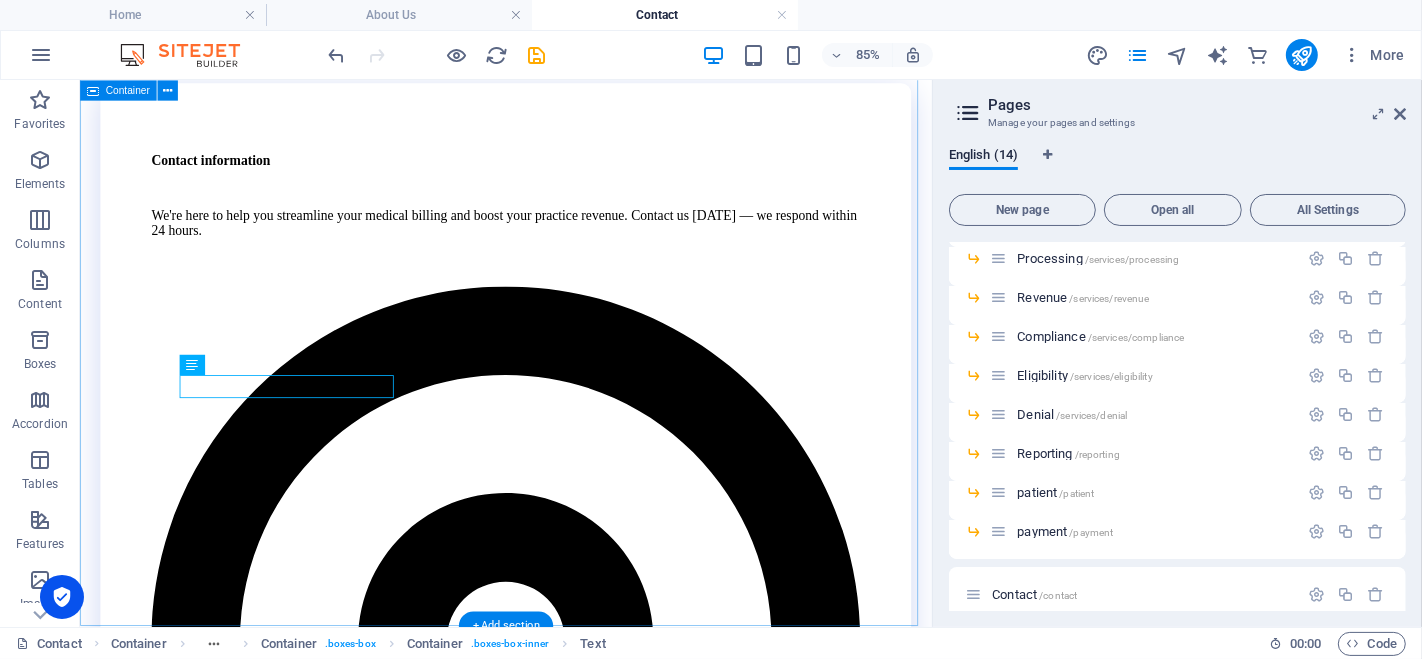 click on "Contact information We're here to help you streamline your medical billing and boost your practice revenue. Contact us [DATE] — we respond within 24 hours. [STREET_ADDRESS][PERSON_NAME][US_STATE] [EMAIL_ADDRESS][DOMAIN_NAME] [PHONE_NUMBER]   I have read and understand the privacy policy. Unreadable? Regenerate SEND MESSAGE" at bounding box center [580, 1840] 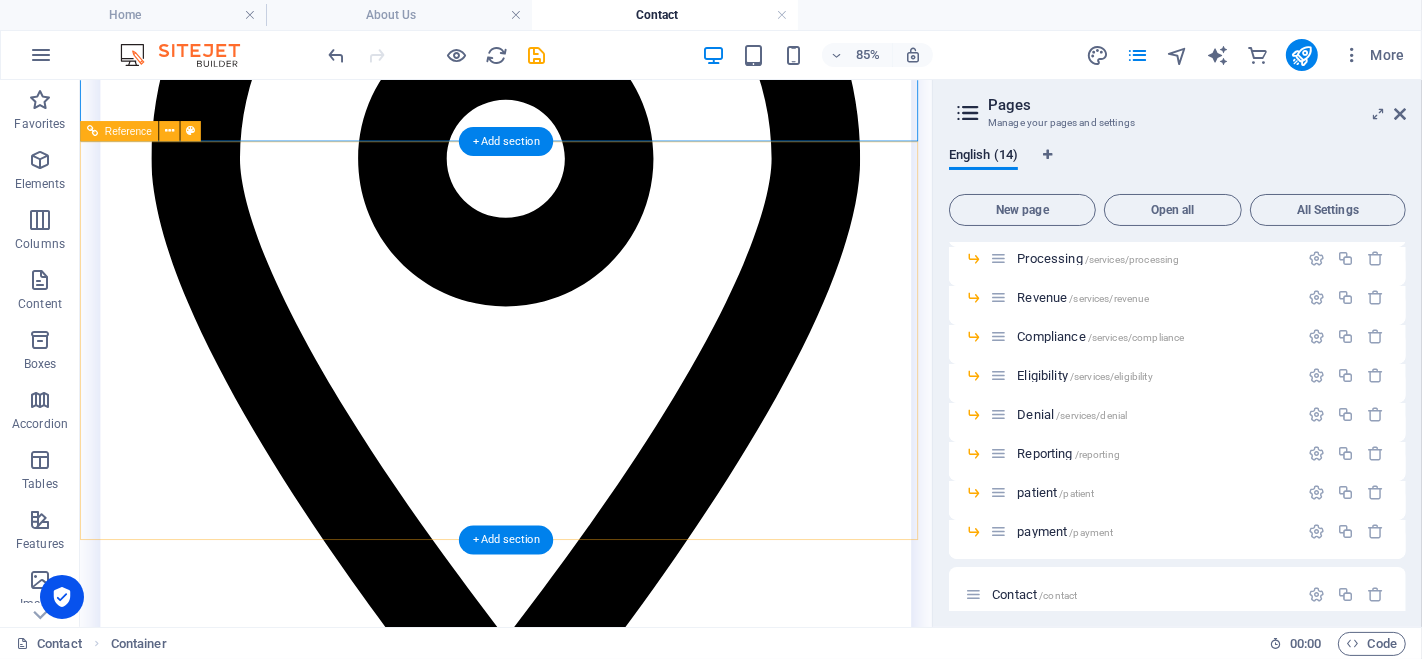 scroll, scrollTop: 1243, scrollLeft: 0, axis: vertical 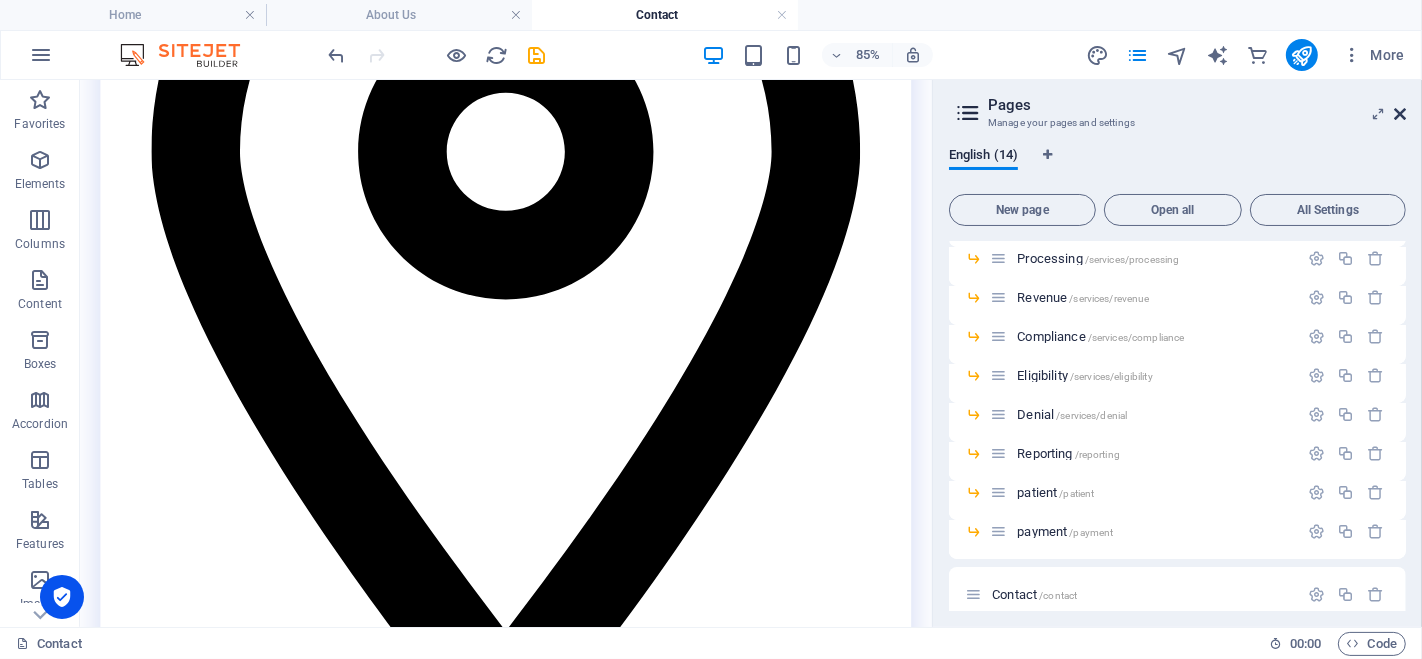 click at bounding box center [1400, 114] 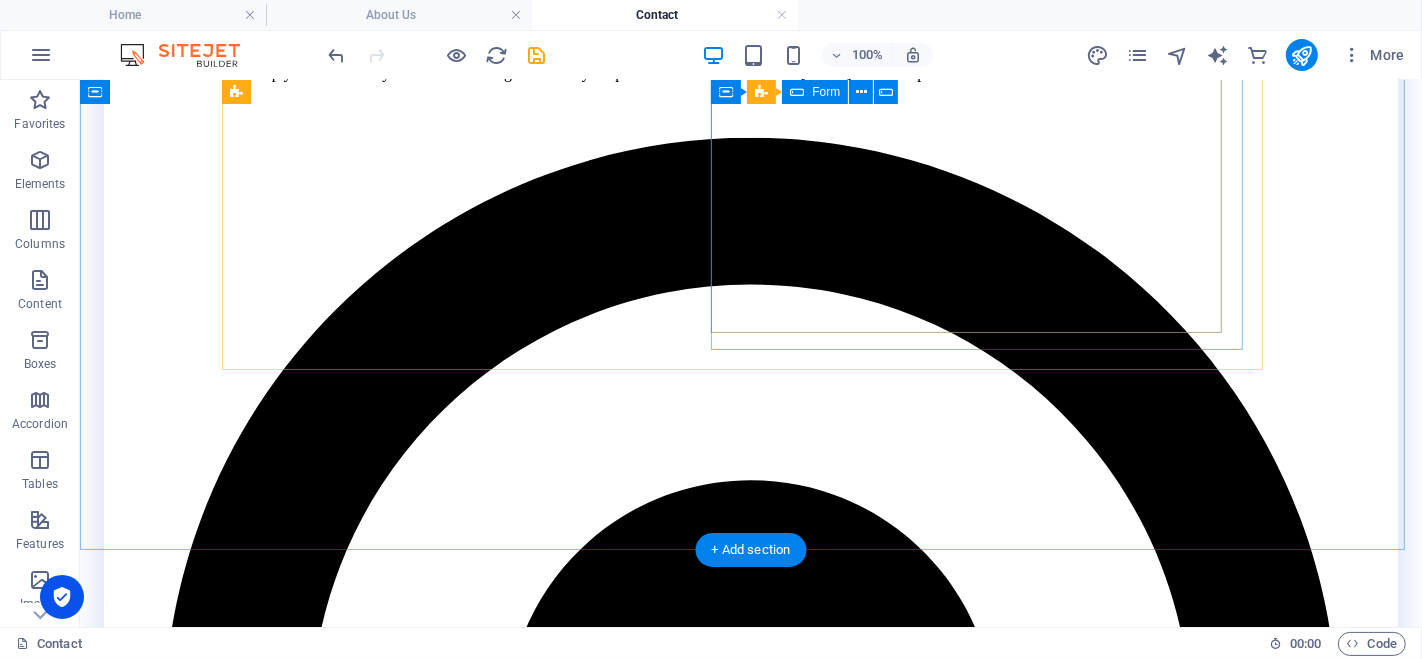 scroll, scrollTop: 829, scrollLeft: 0, axis: vertical 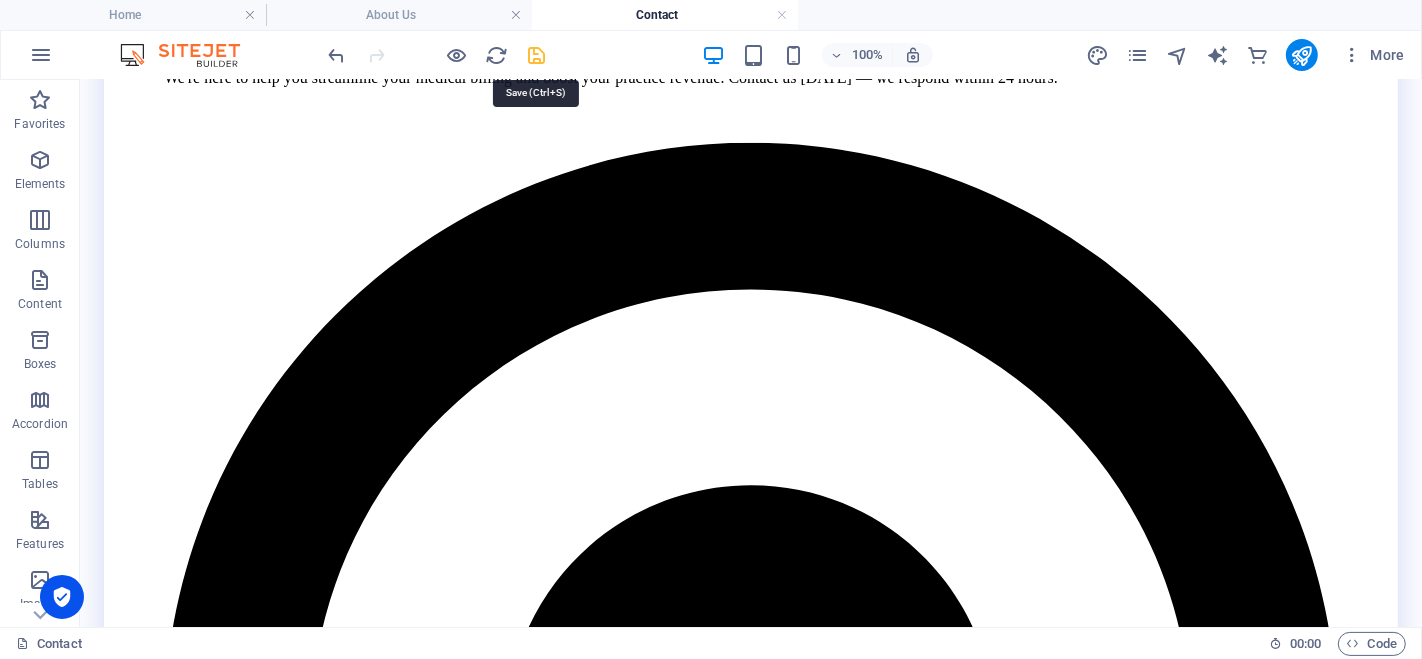 click at bounding box center (537, 55) 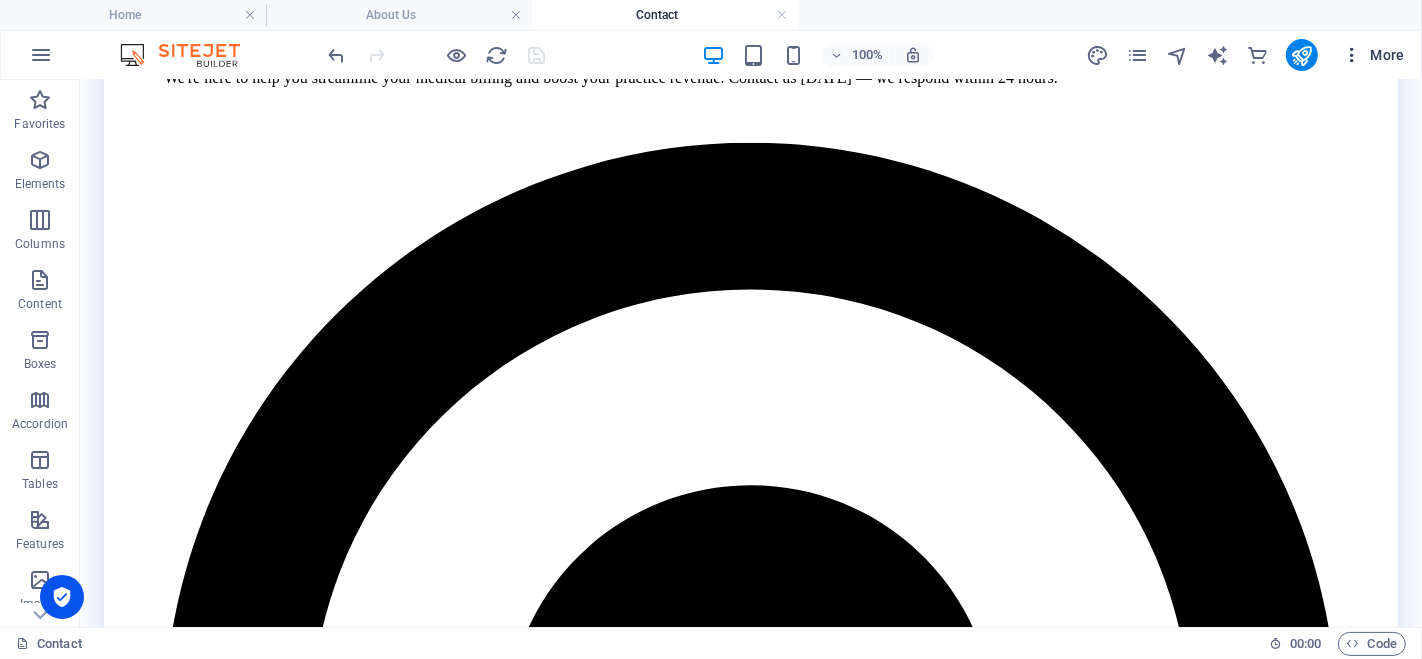 click at bounding box center (1352, 55) 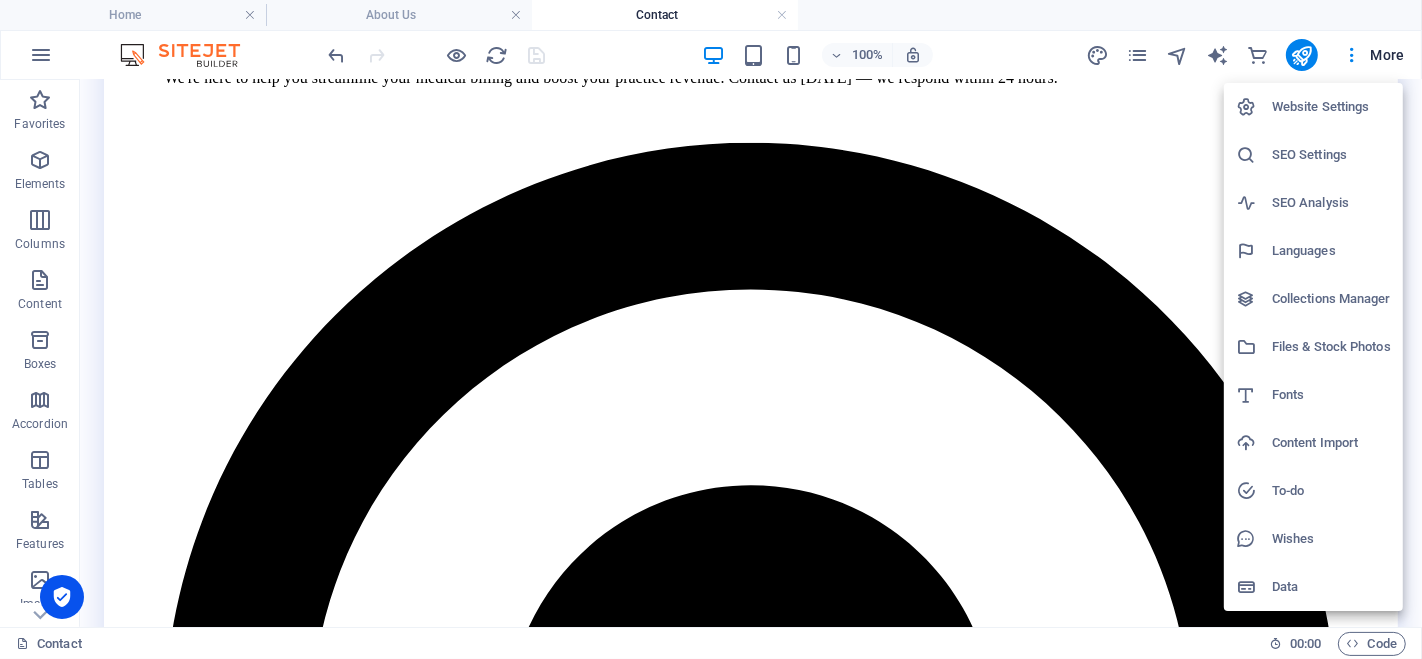 click on "Website Settings" at bounding box center (1331, 107) 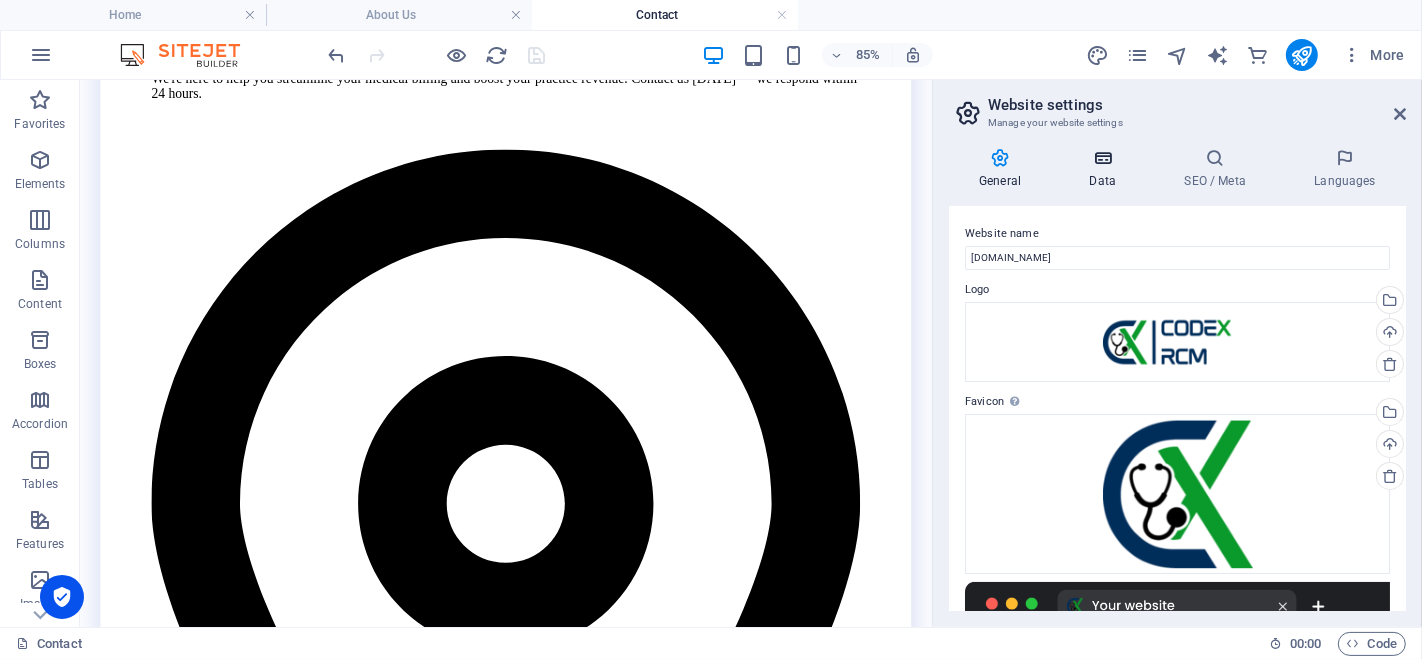 click at bounding box center [1102, 158] 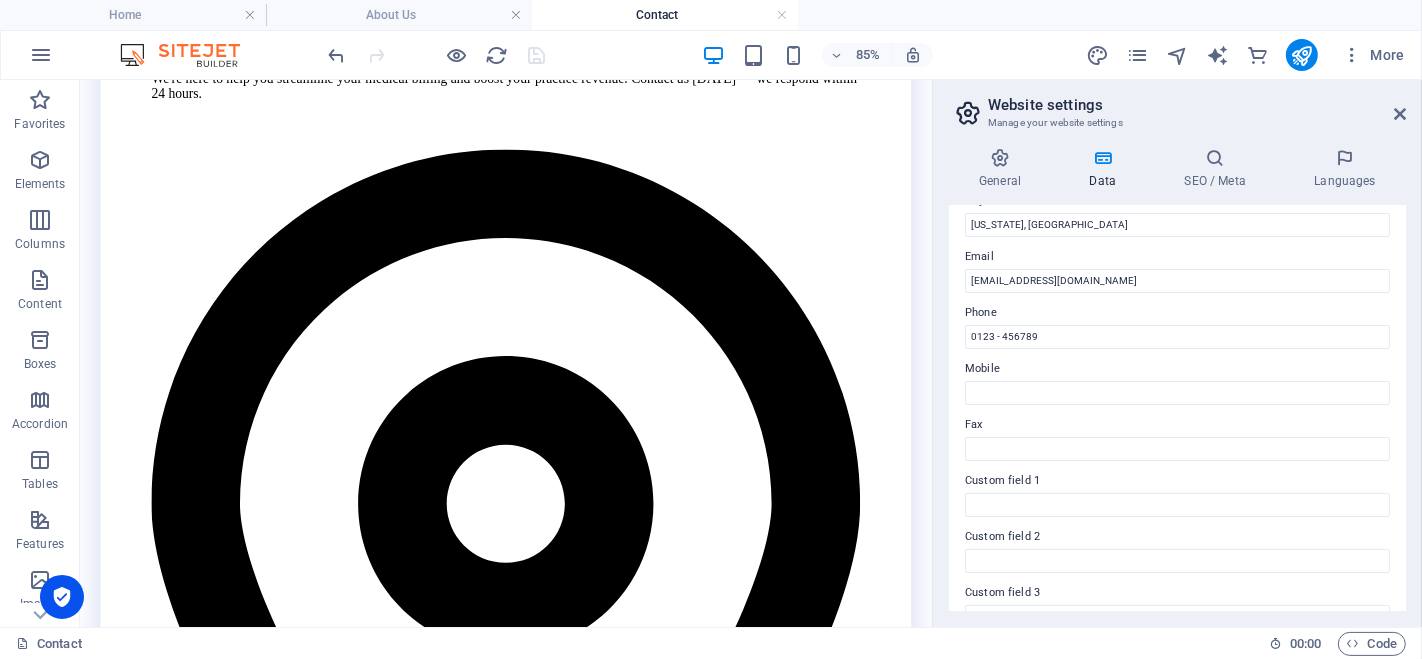 scroll, scrollTop: 385, scrollLeft: 0, axis: vertical 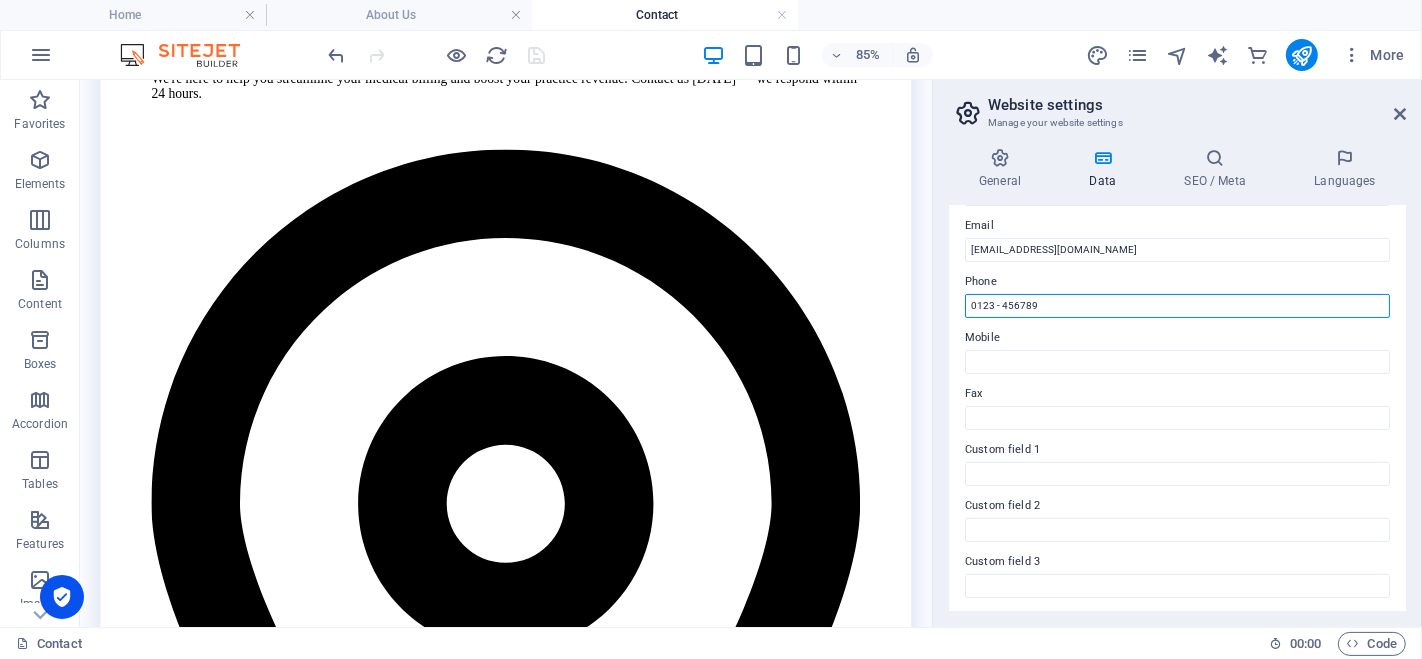 click on "0123 - 456789" at bounding box center [1177, 306] 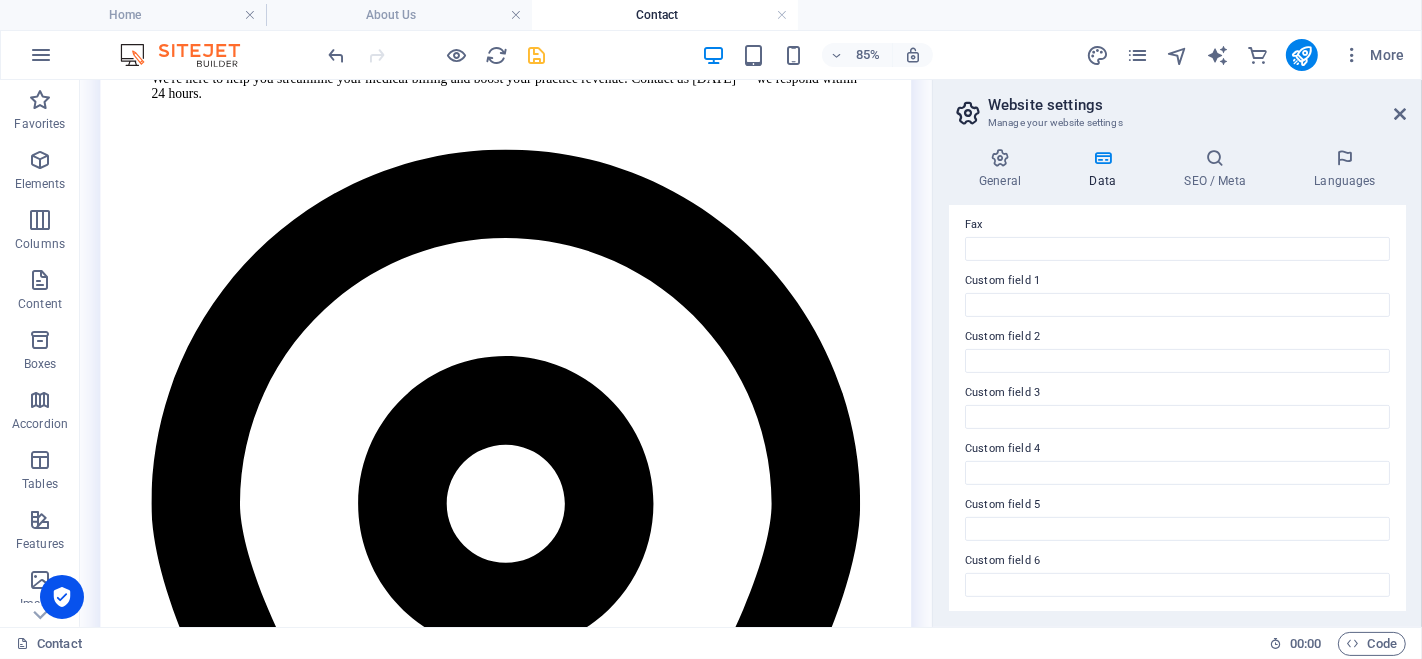 scroll, scrollTop: 446, scrollLeft: 0, axis: vertical 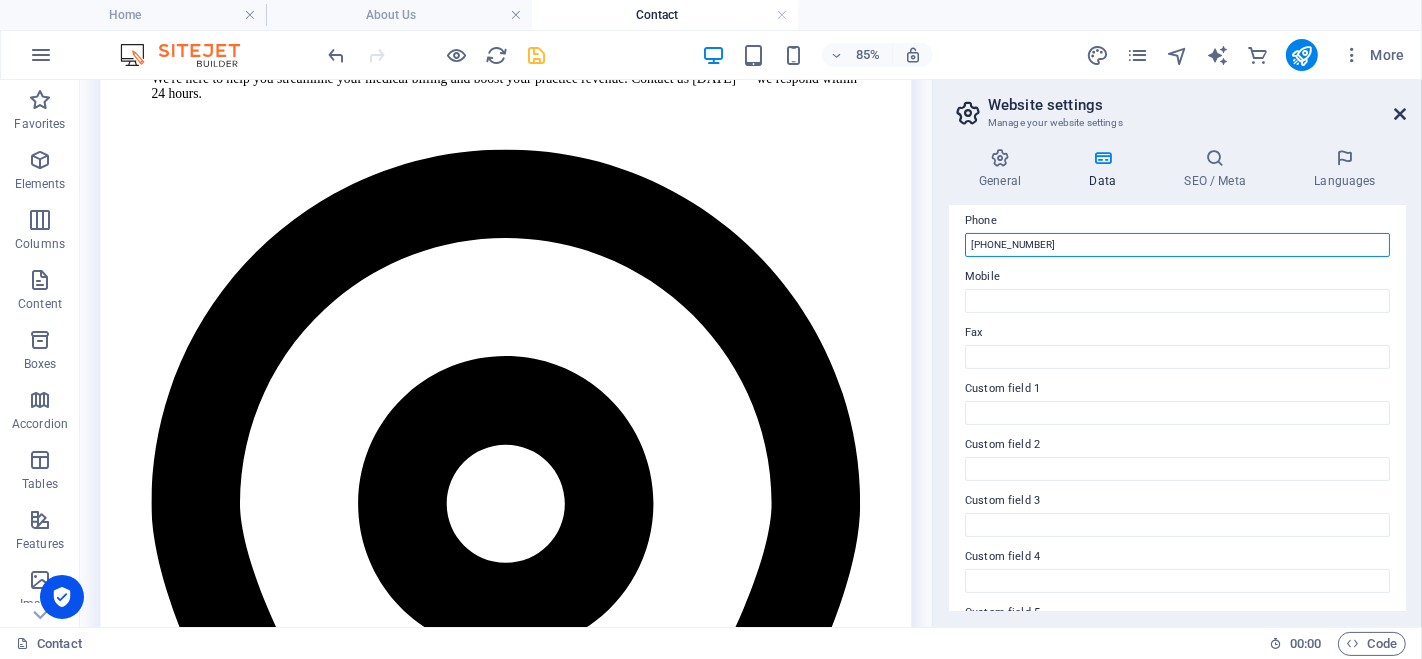 type on "[PHONE_NUMBER]" 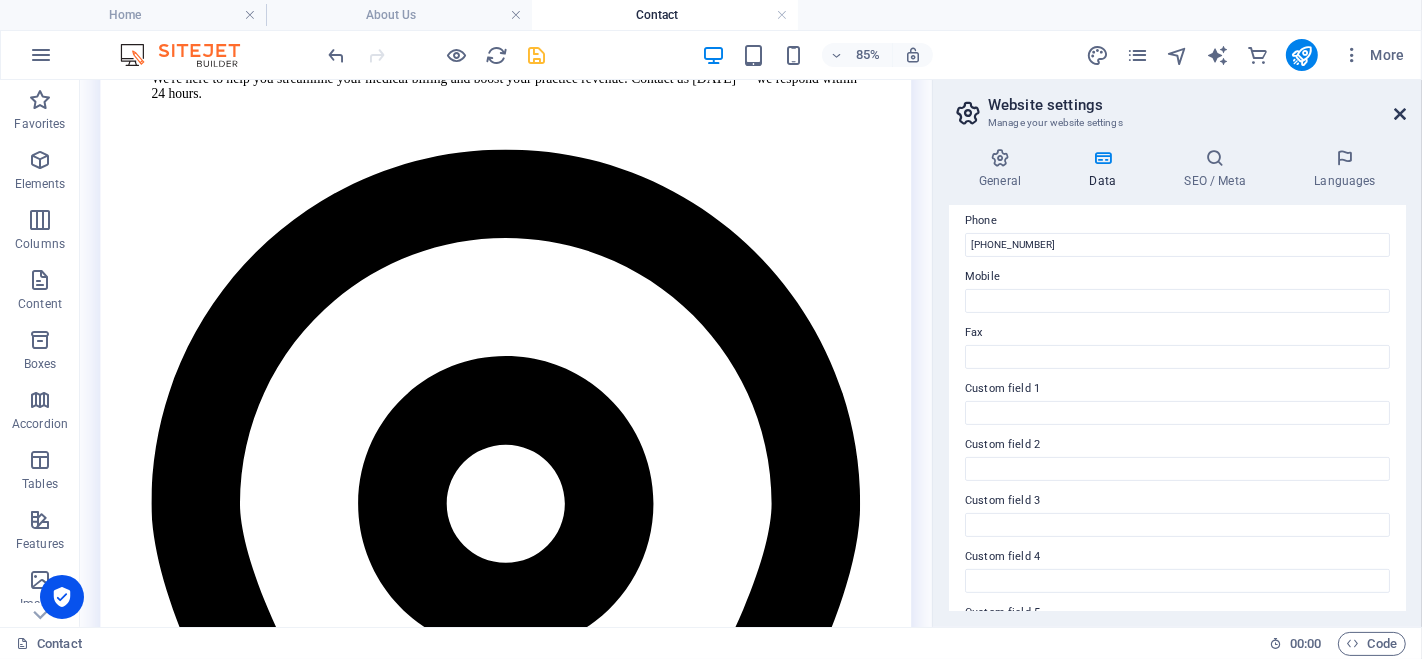 click at bounding box center (1400, 114) 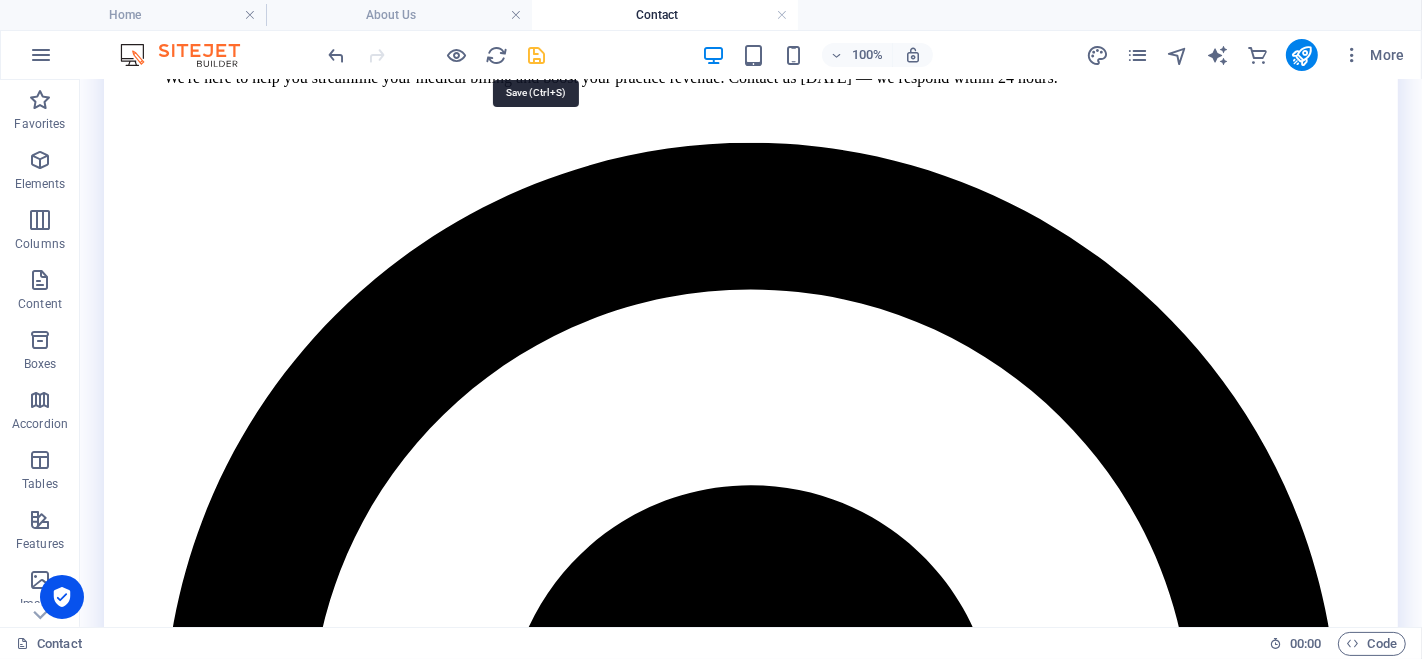 click at bounding box center [537, 55] 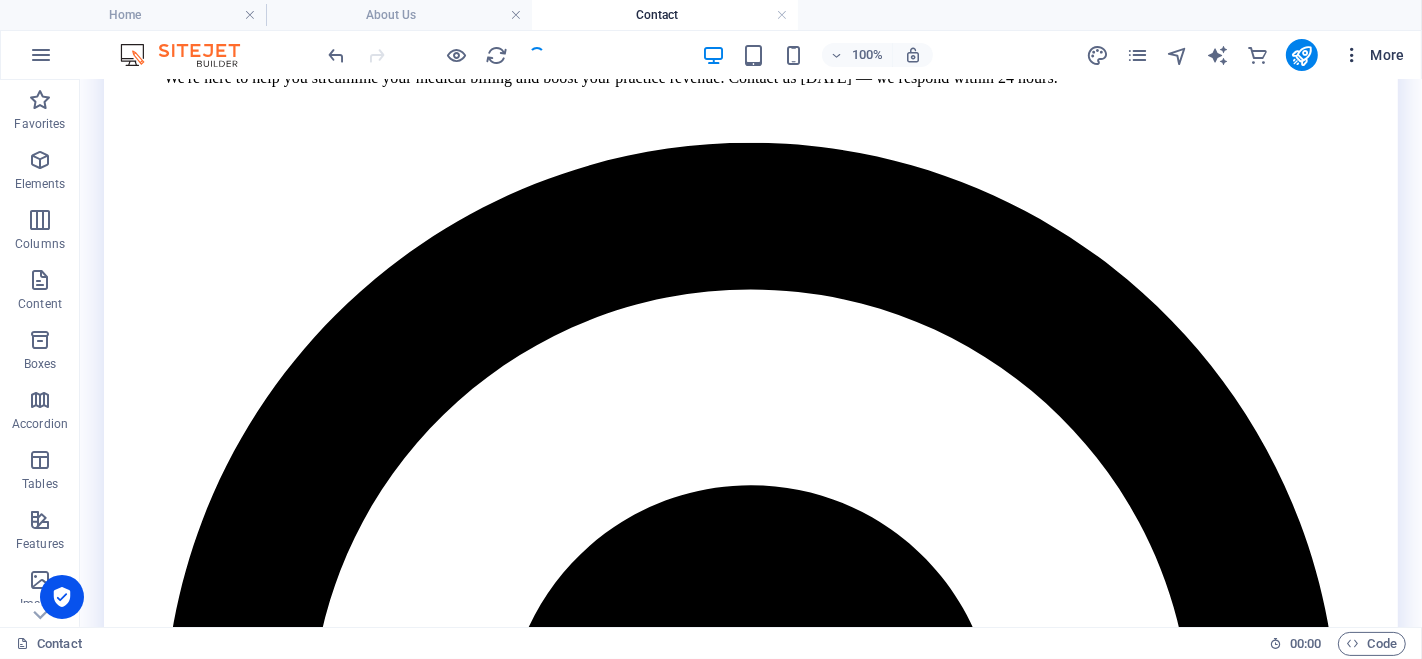 click at bounding box center (1352, 55) 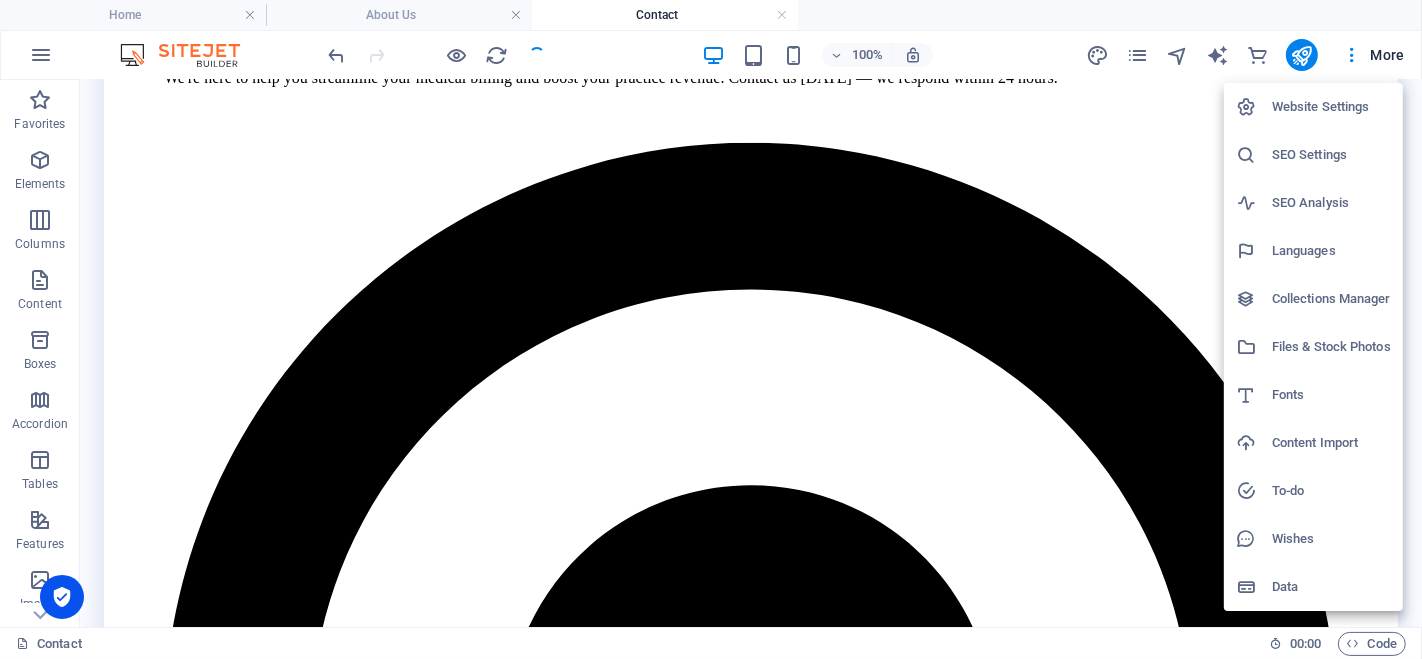 click on "Website Settings" at bounding box center [1331, 107] 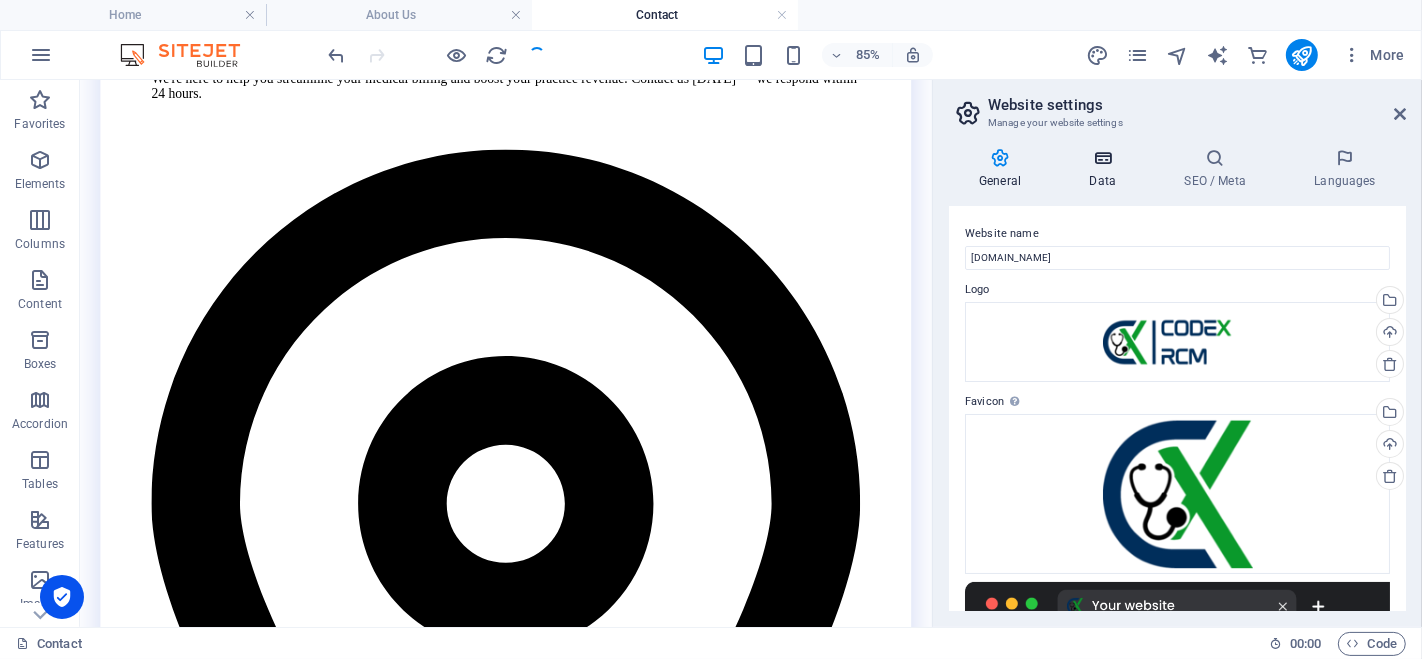 click at bounding box center [1102, 158] 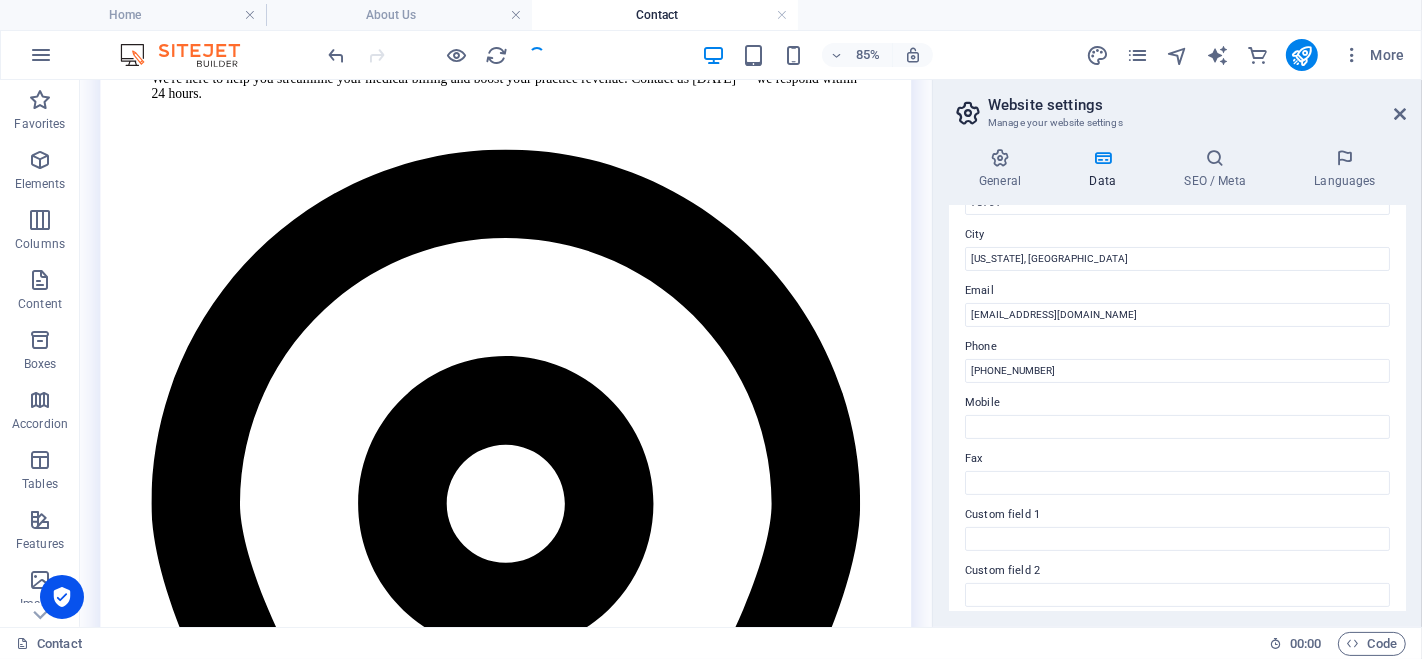 scroll, scrollTop: 321, scrollLeft: 0, axis: vertical 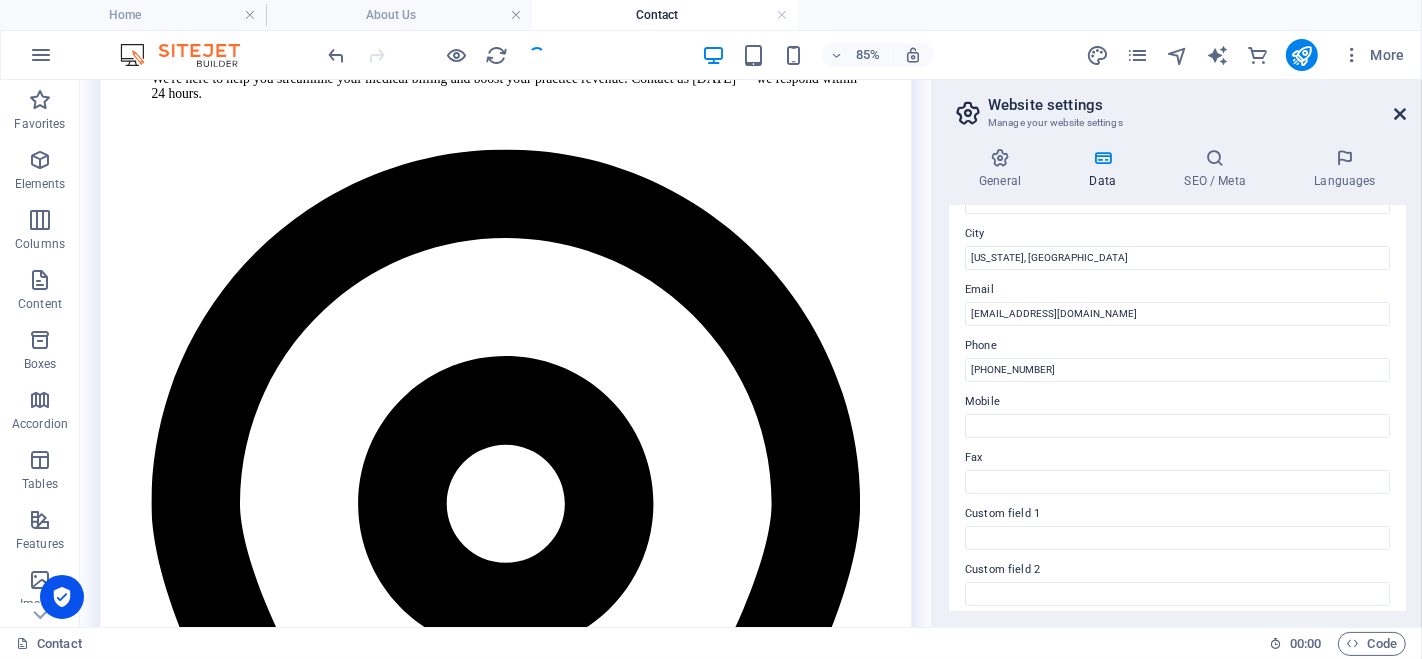 click at bounding box center (1400, 114) 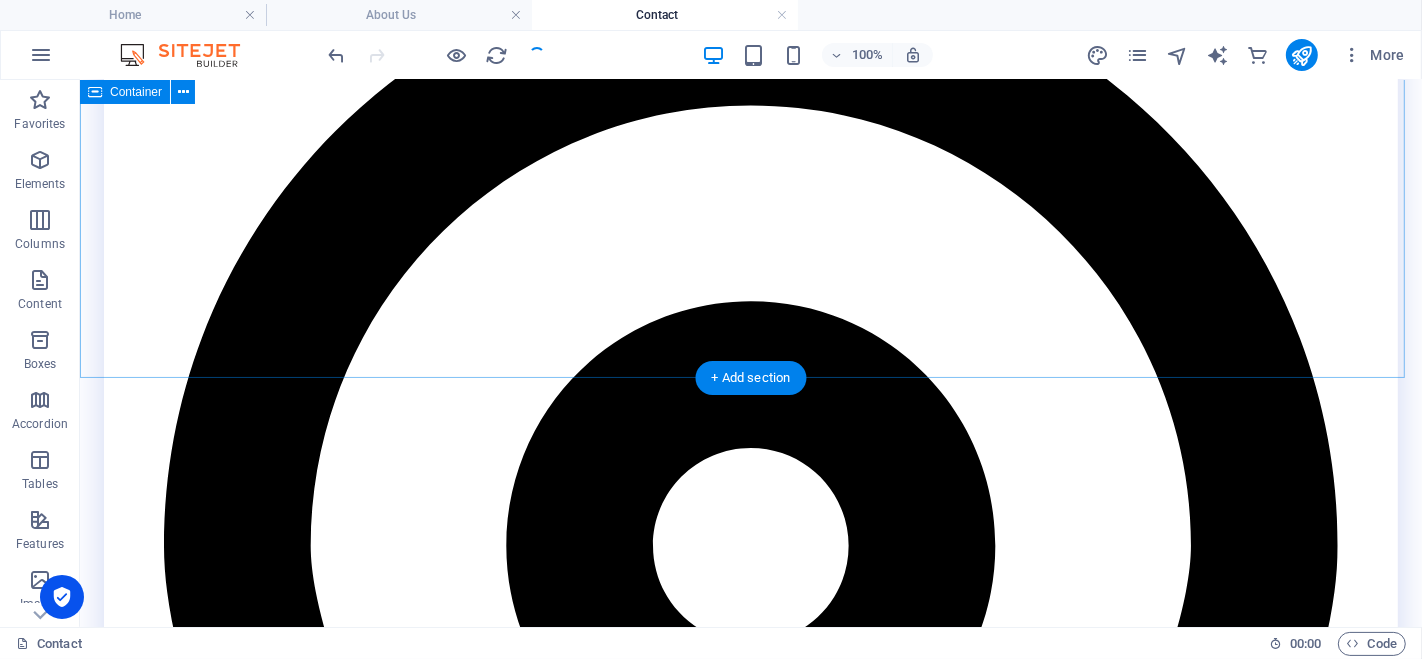 scroll, scrollTop: 802, scrollLeft: 0, axis: vertical 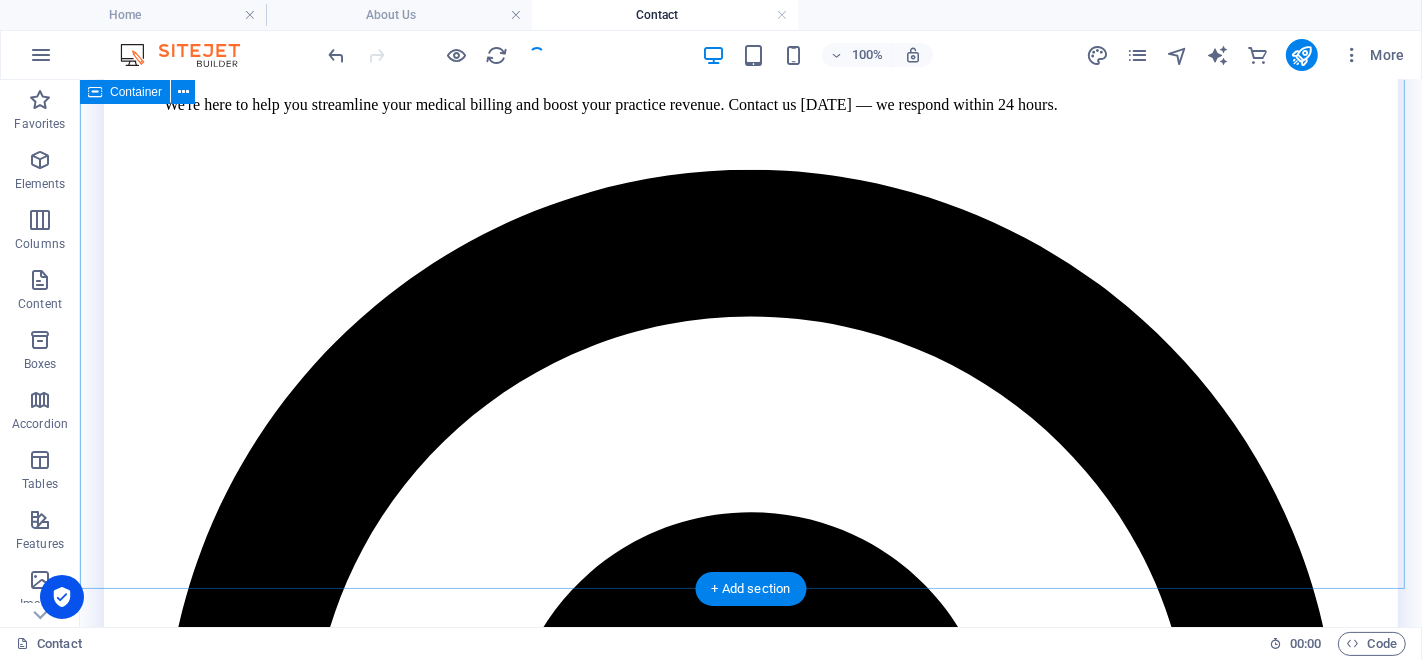 click on "Contact information We're here to help you streamline your medical billing and boost your practice revenue. Contact us [DATE] — we respond within 24 hours. [STREET_ADDRESS][PERSON_NAME][US_STATE] [EMAIL_ADDRESS][DOMAIN_NAME] [PHONE_NUMBER]   I have read and understand the privacy policy. Unreadable? Regenerate SEND MESSAGE" at bounding box center [750, 2219] 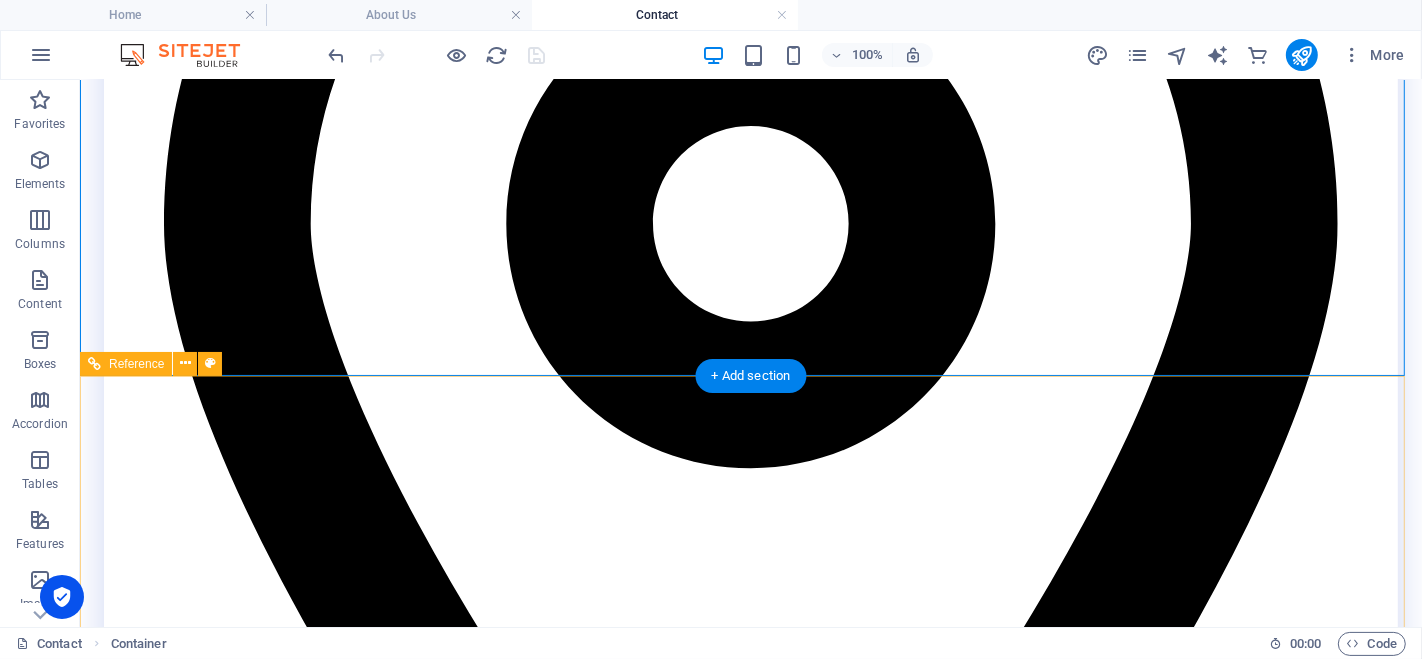 scroll, scrollTop: 1340, scrollLeft: 0, axis: vertical 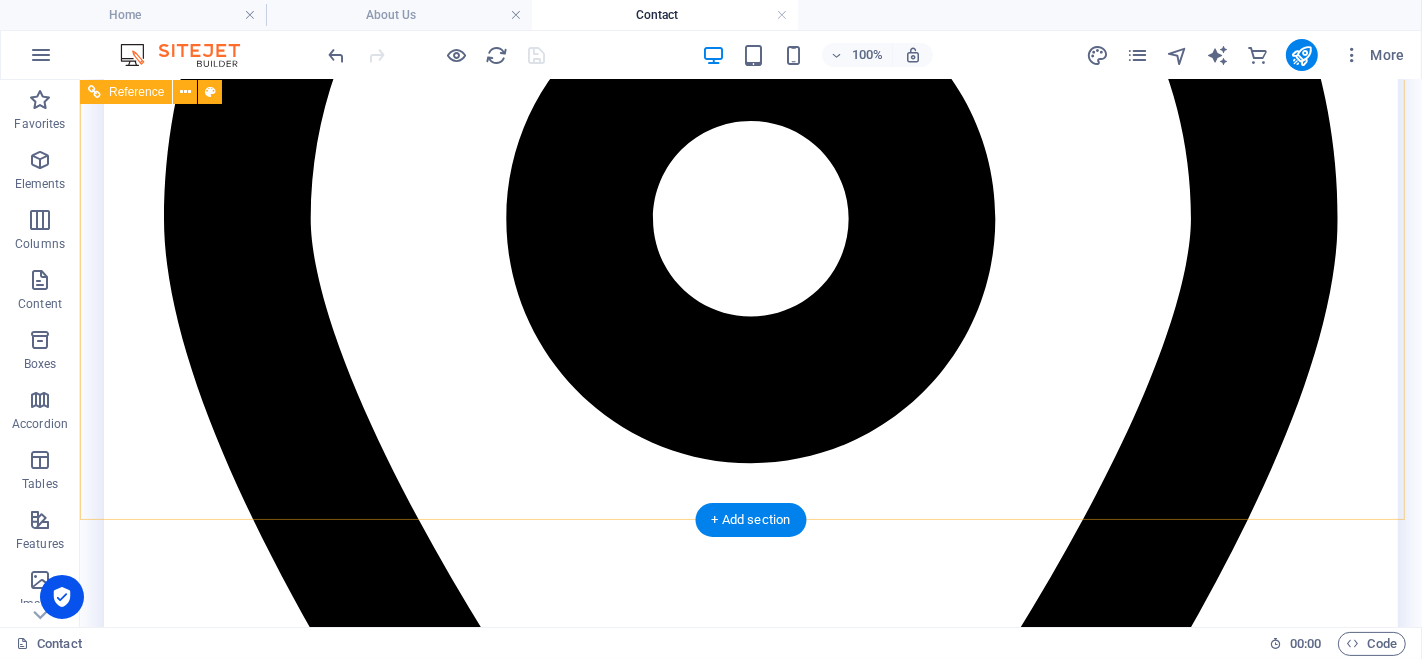 click on "[STREET_ADDRESS][PERSON_NAME]" at bounding box center (192, 4523) 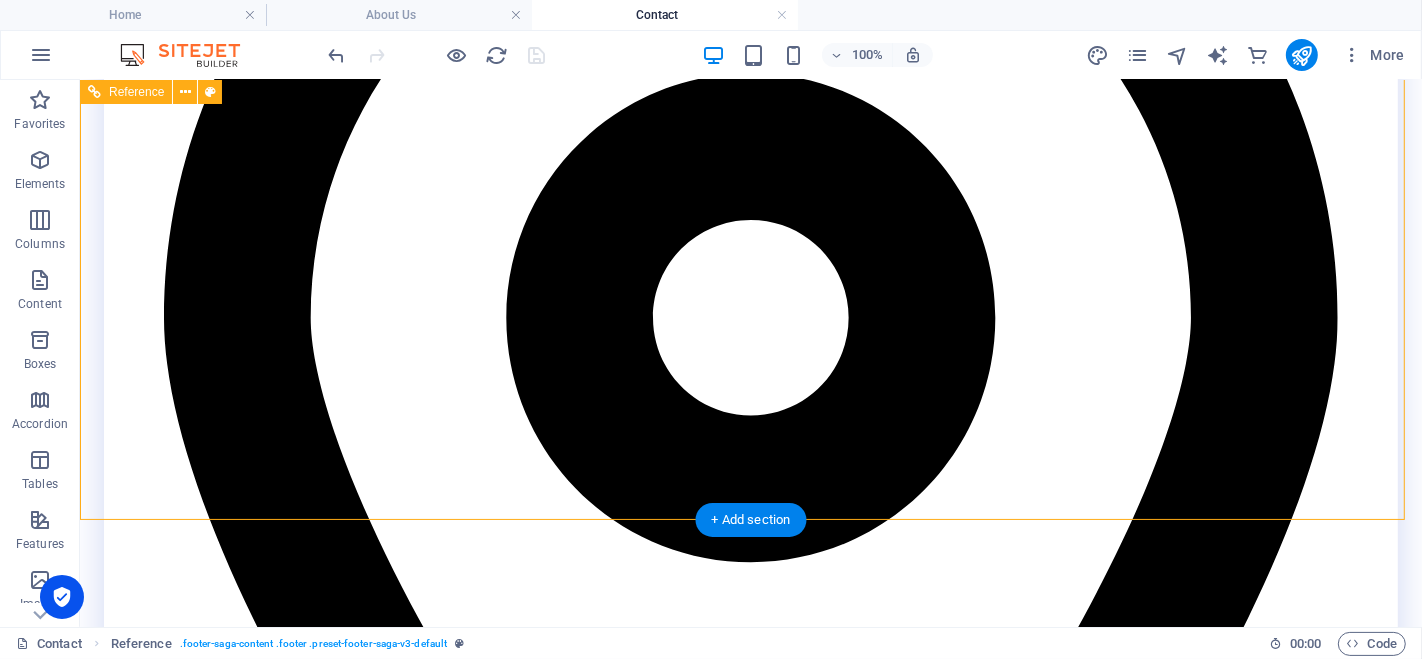 scroll, scrollTop: 1240, scrollLeft: 0, axis: vertical 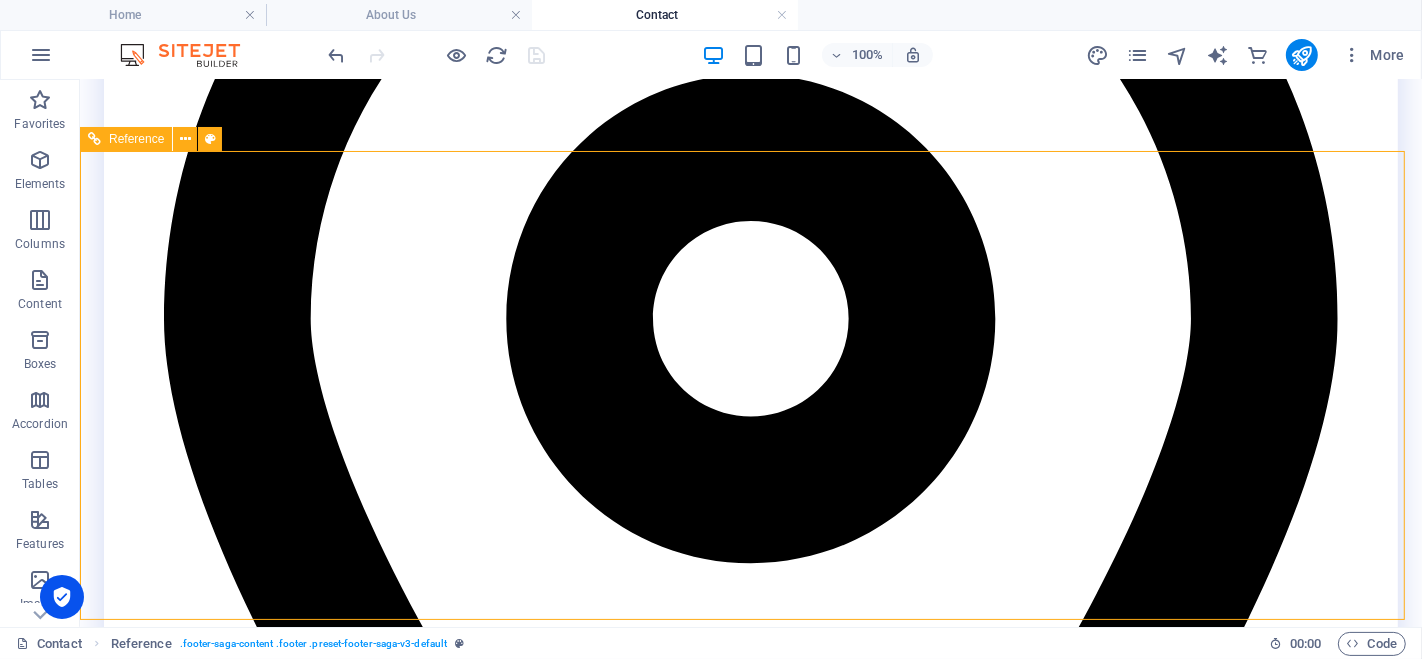 click on "Reference" at bounding box center (136, 139) 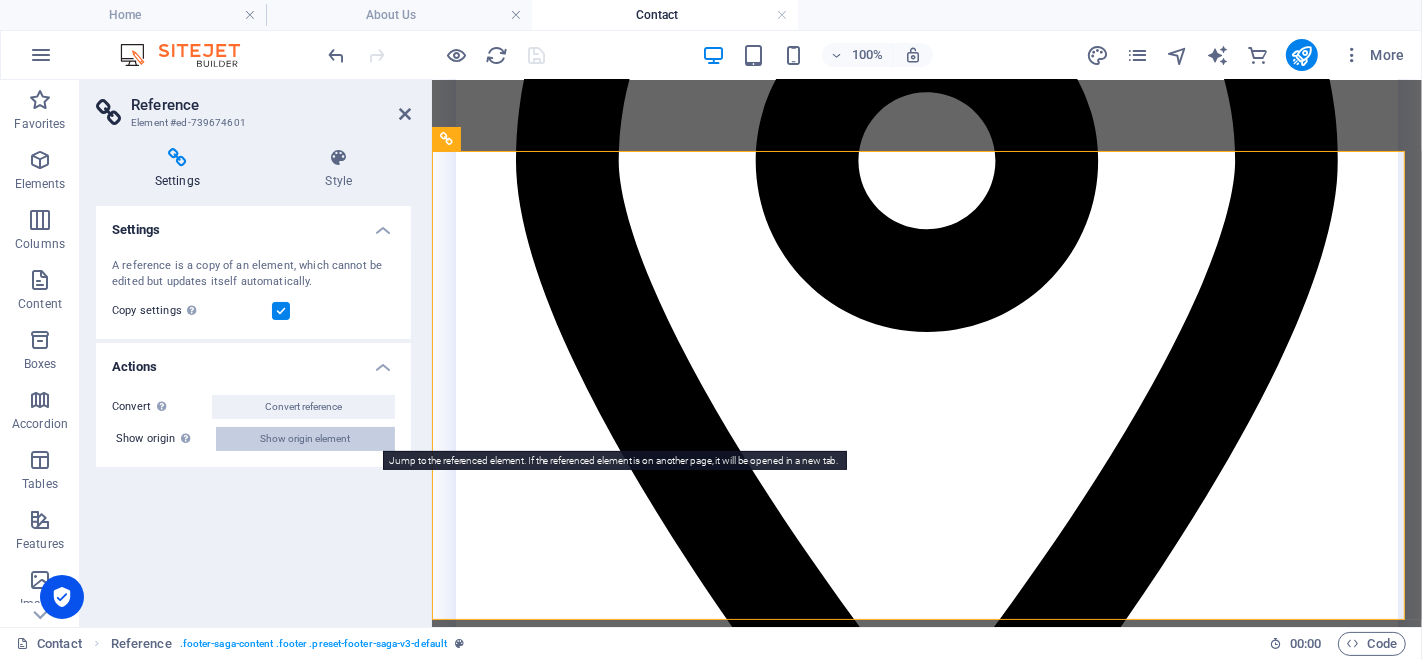click on "Show origin element" at bounding box center [306, 439] 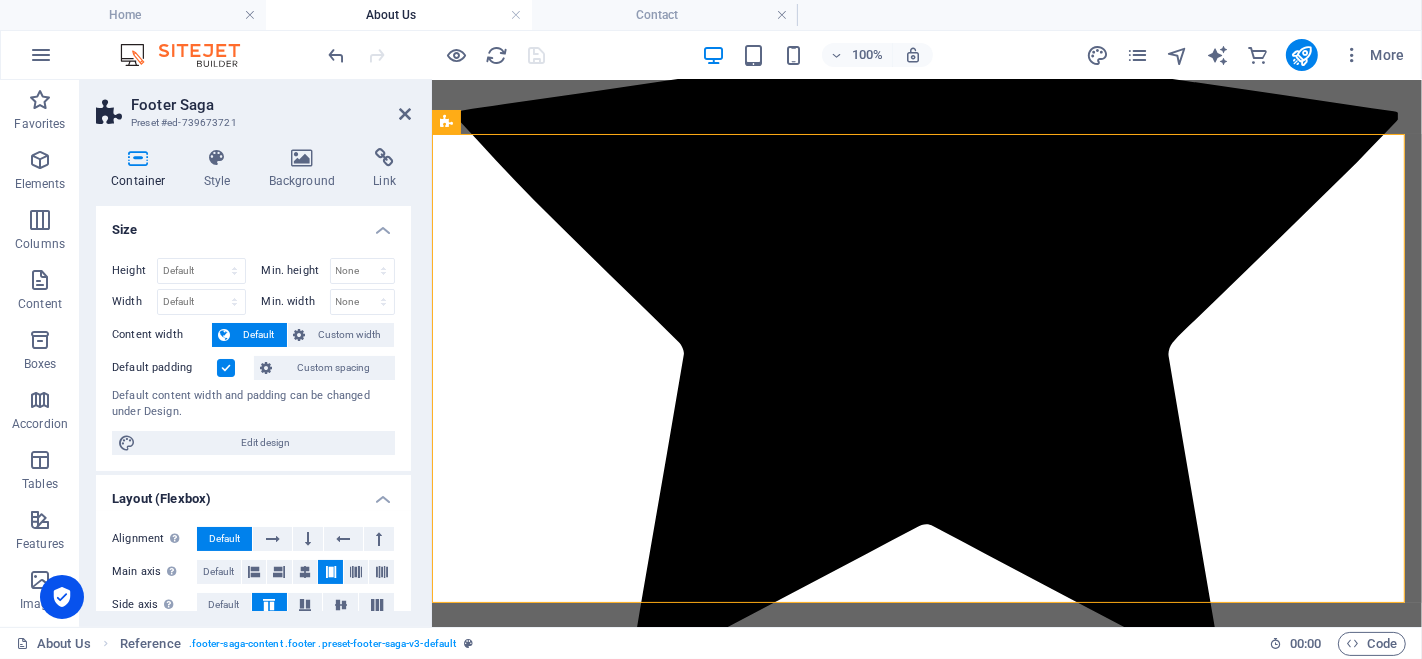 scroll, scrollTop: 0, scrollLeft: 0, axis: both 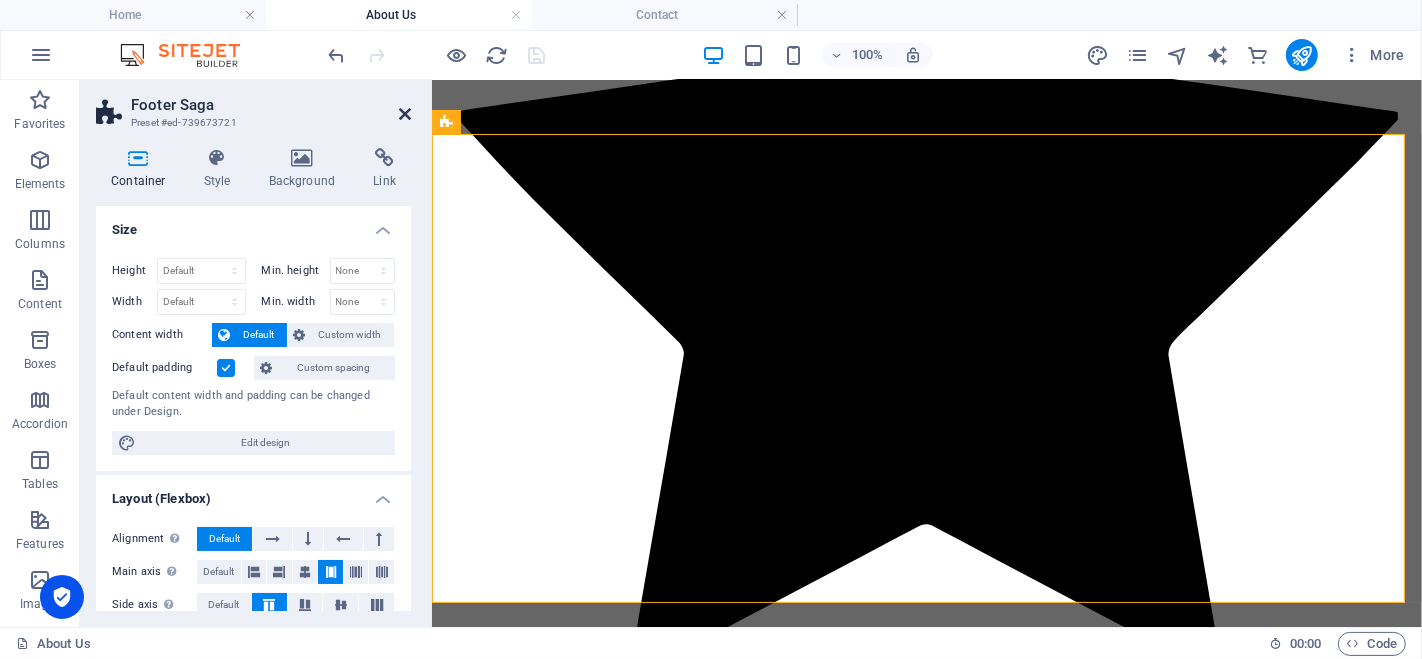 click at bounding box center (405, 114) 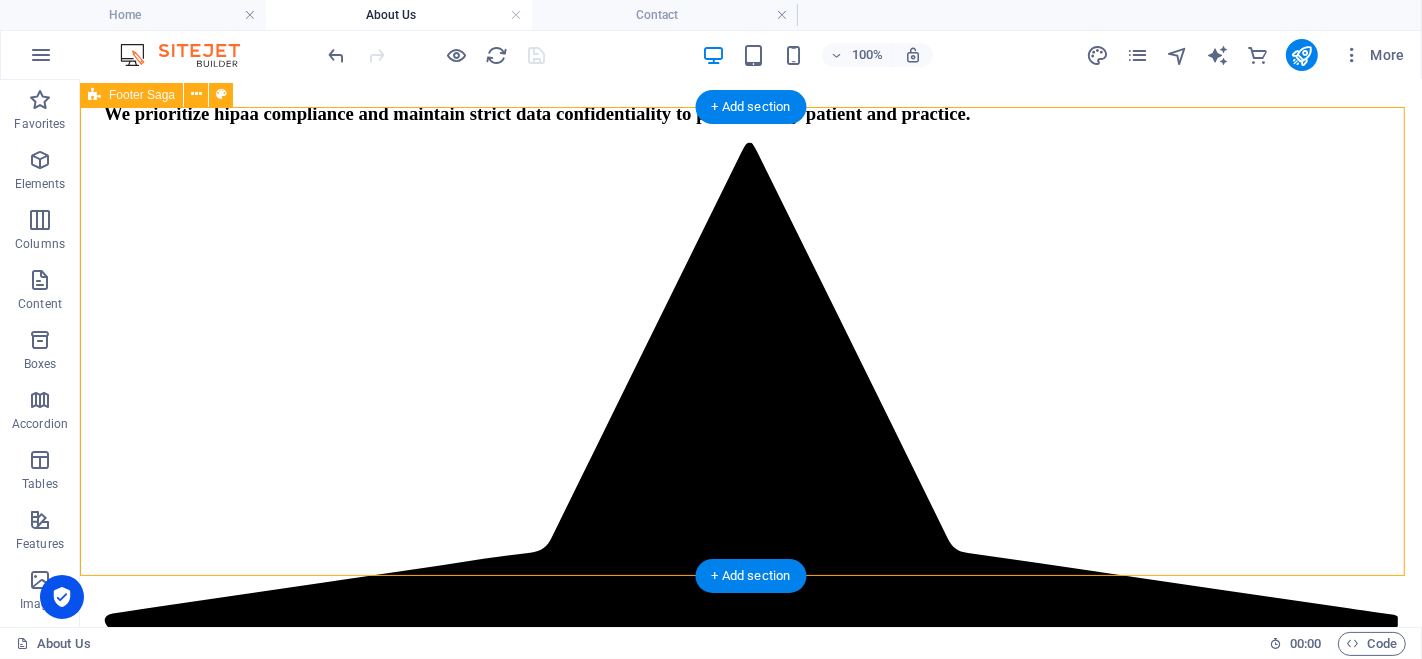 scroll, scrollTop: 2485, scrollLeft: 0, axis: vertical 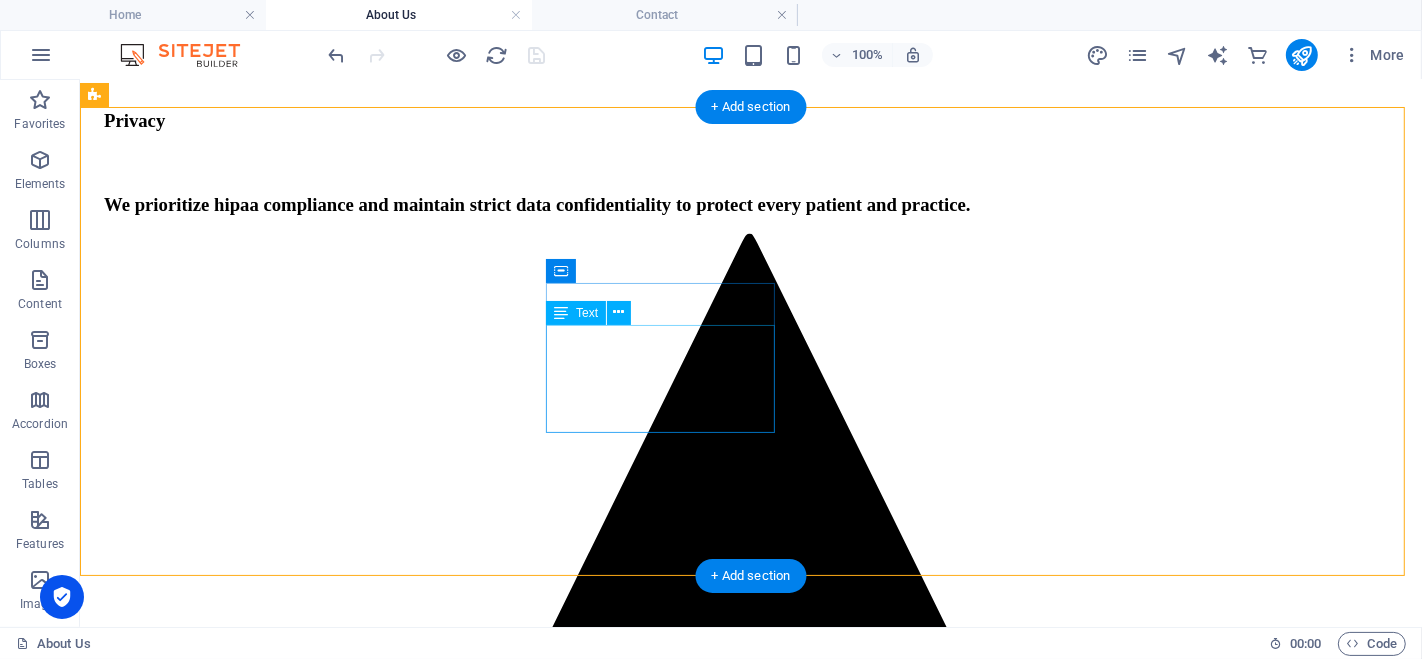 click on "[STREET_ADDRESS][PERSON_NAME][PERSON_NAME][US_STATE]   Email:  [EMAIL_ADDRESS][DOMAIN_NAME]" at bounding box center (231, 5745) 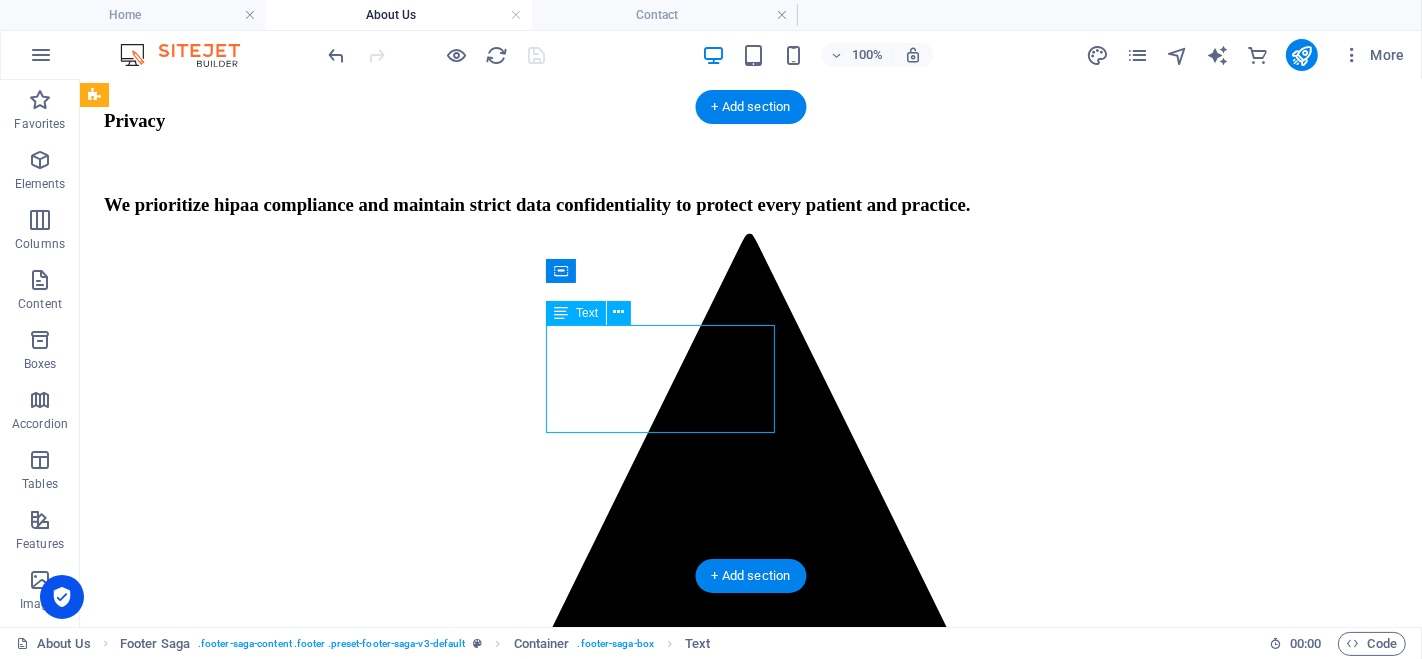 click on "[STREET_ADDRESS][PERSON_NAME][PERSON_NAME][US_STATE]   Email:  [EMAIL_ADDRESS][DOMAIN_NAME]" at bounding box center (231, 5745) 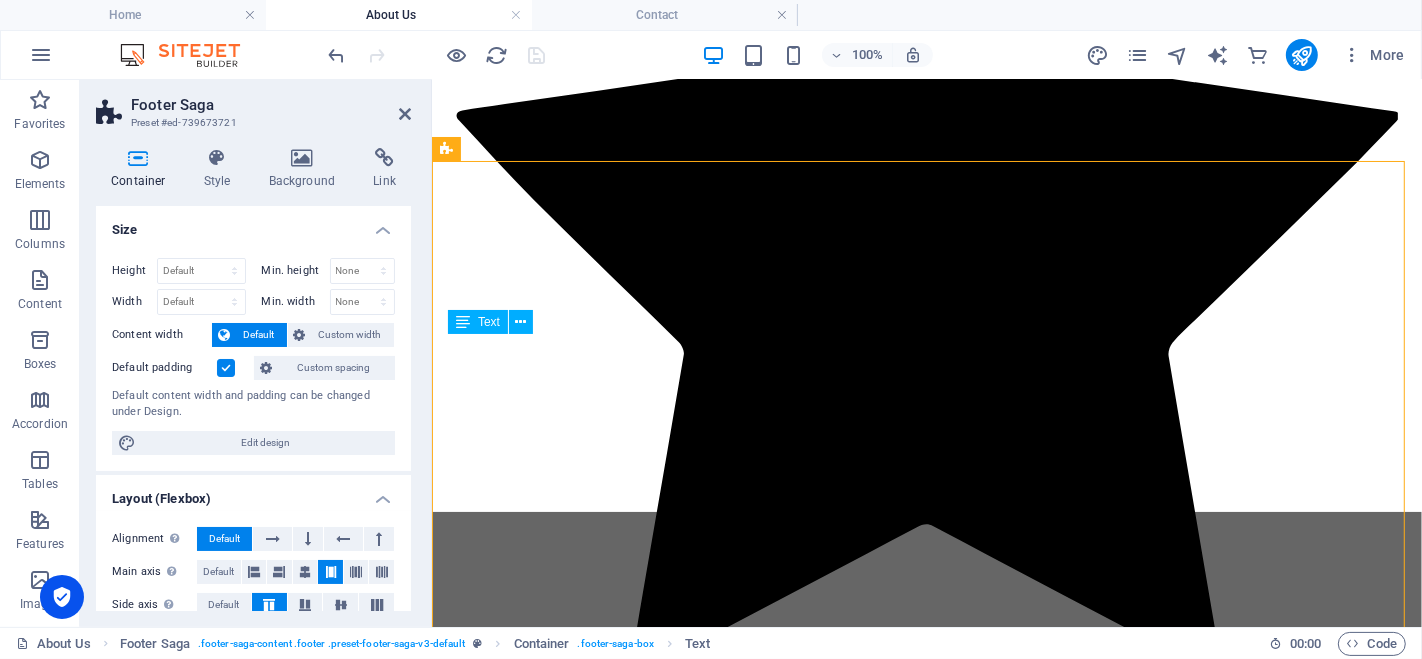 scroll, scrollTop: 2548, scrollLeft: 0, axis: vertical 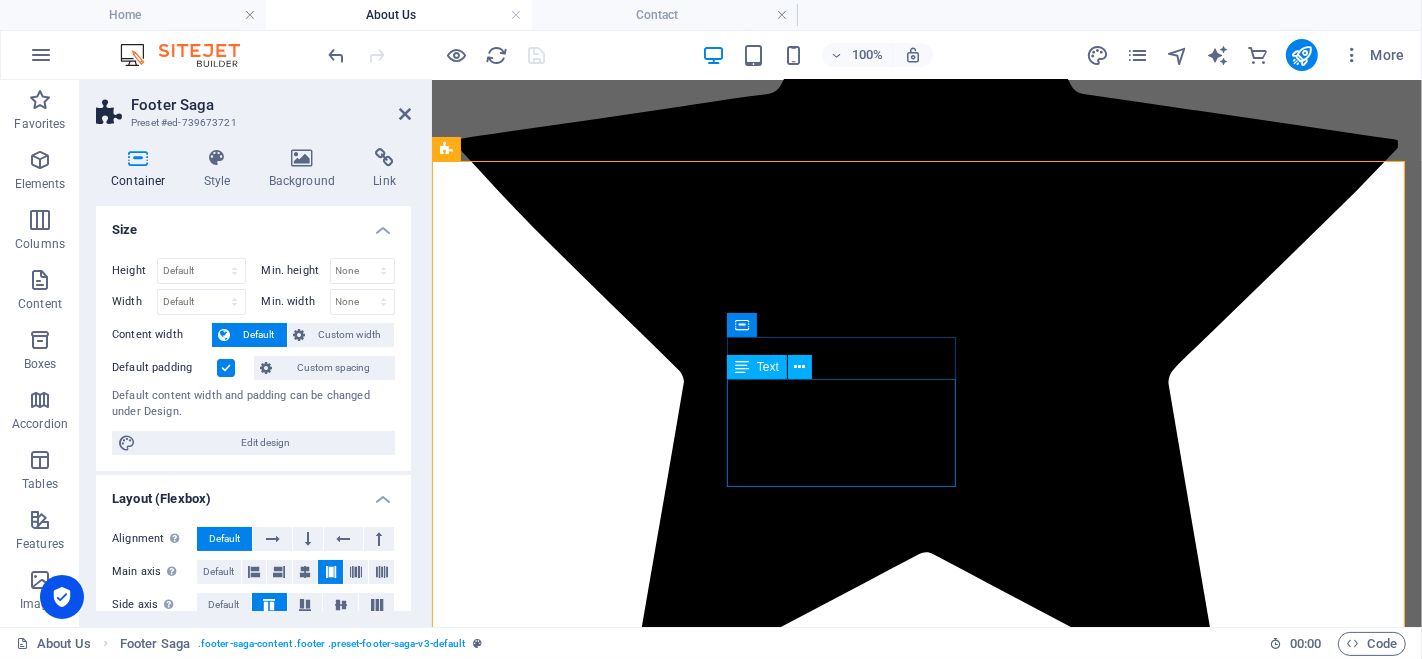 click on "78701" at bounding box center [616, 4316] 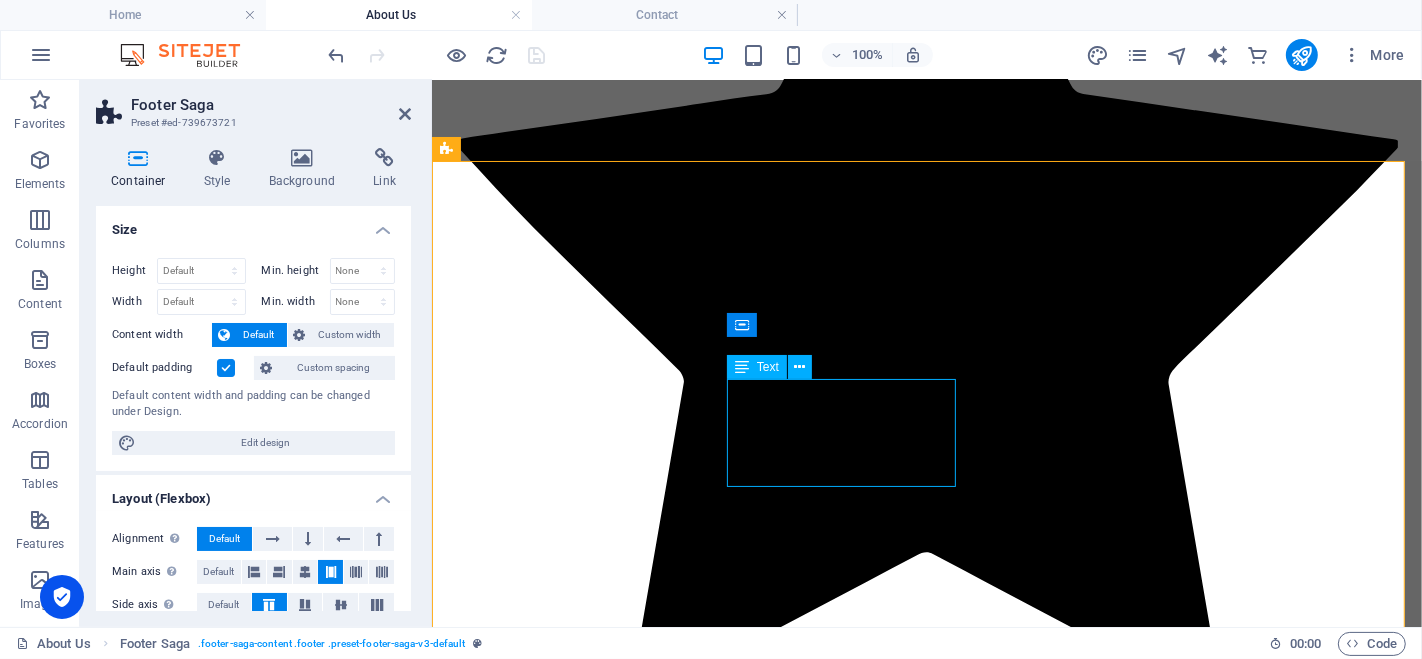 click on "78701" at bounding box center (616, 4316) 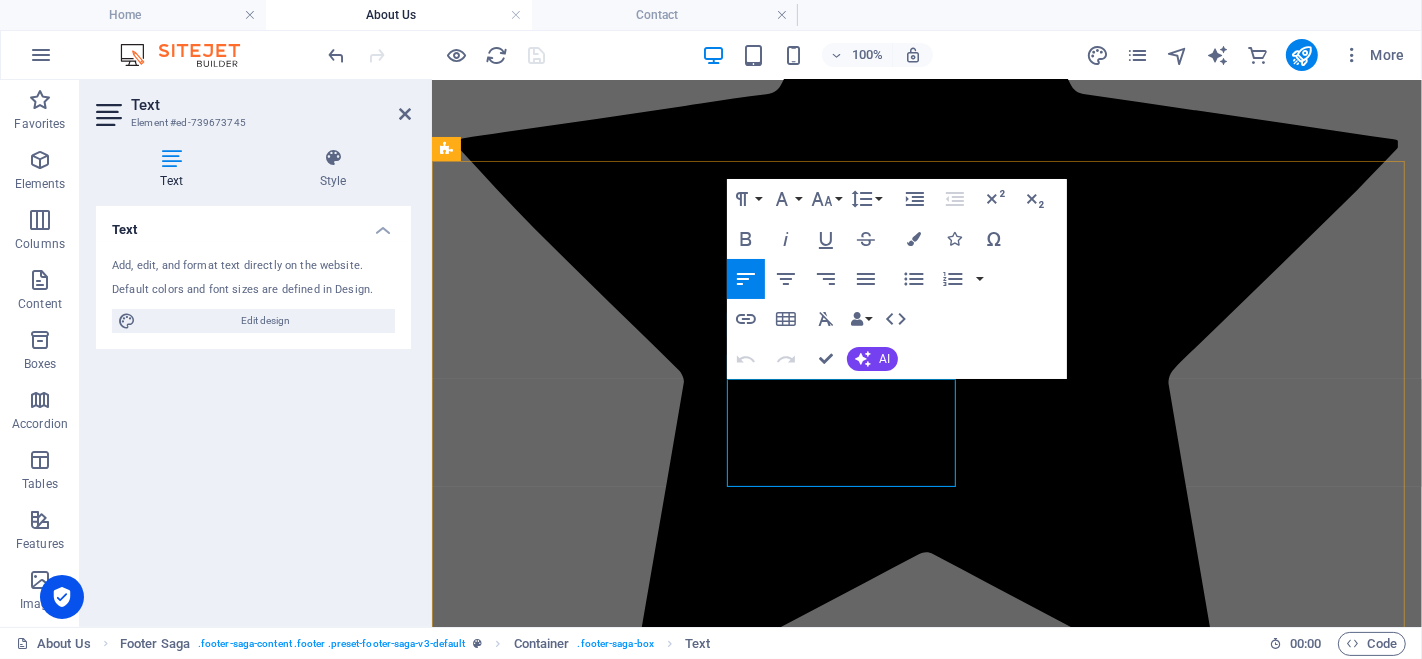 click on "[EMAIL_ADDRESS][DOMAIN_NAME]" at bounding box center (561, 4429) 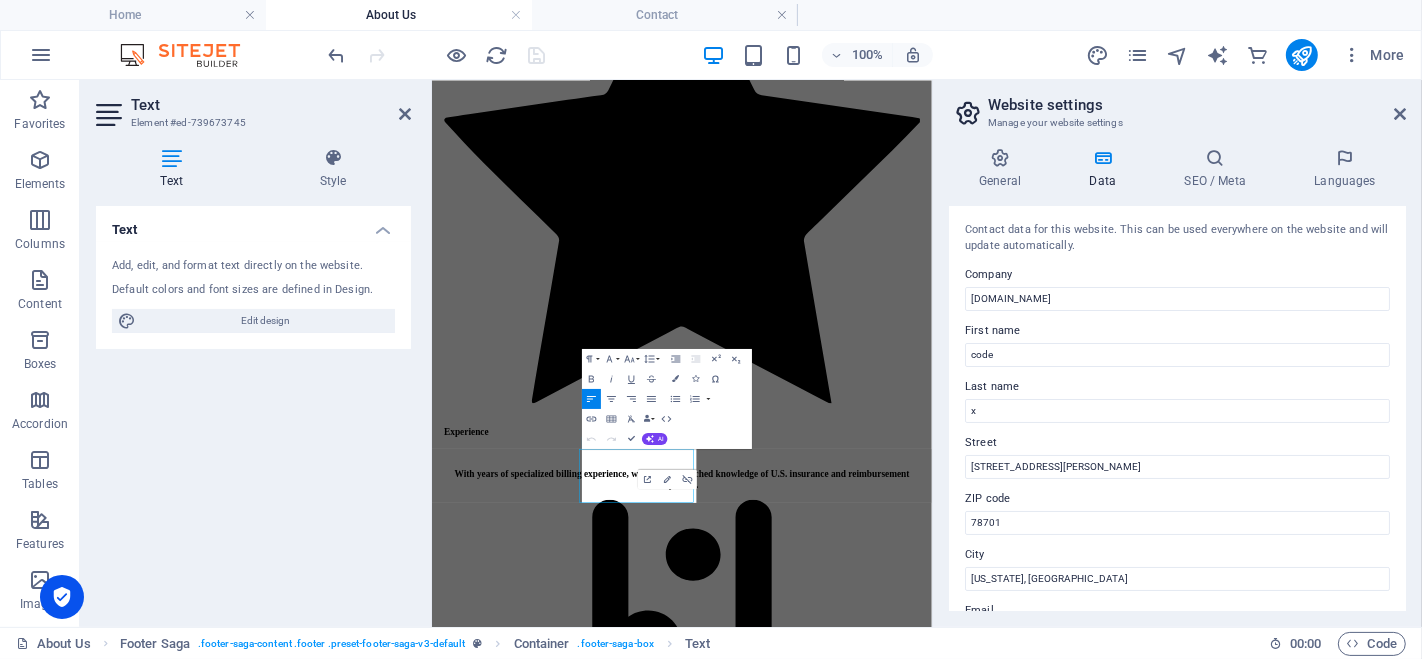 scroll, scrollTop: 2111, scrollLeft: 0, axis: vertical 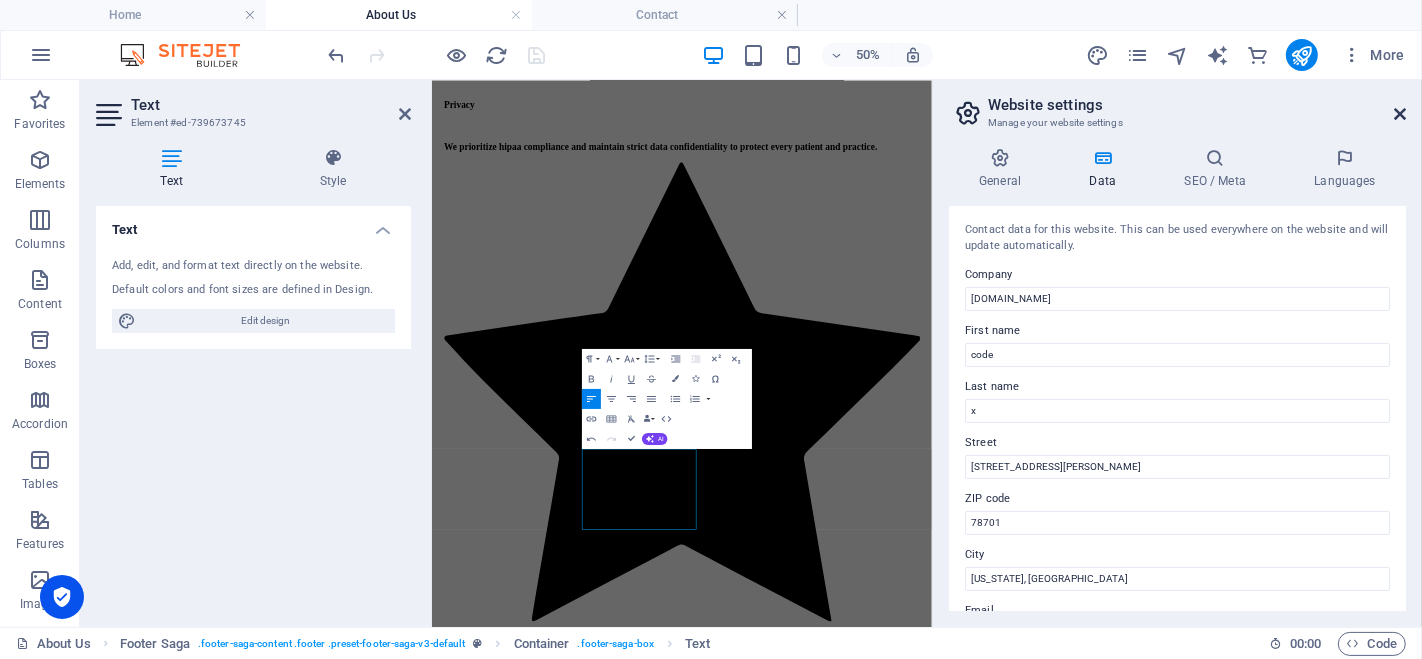 click at bounding box center [1400, 114] 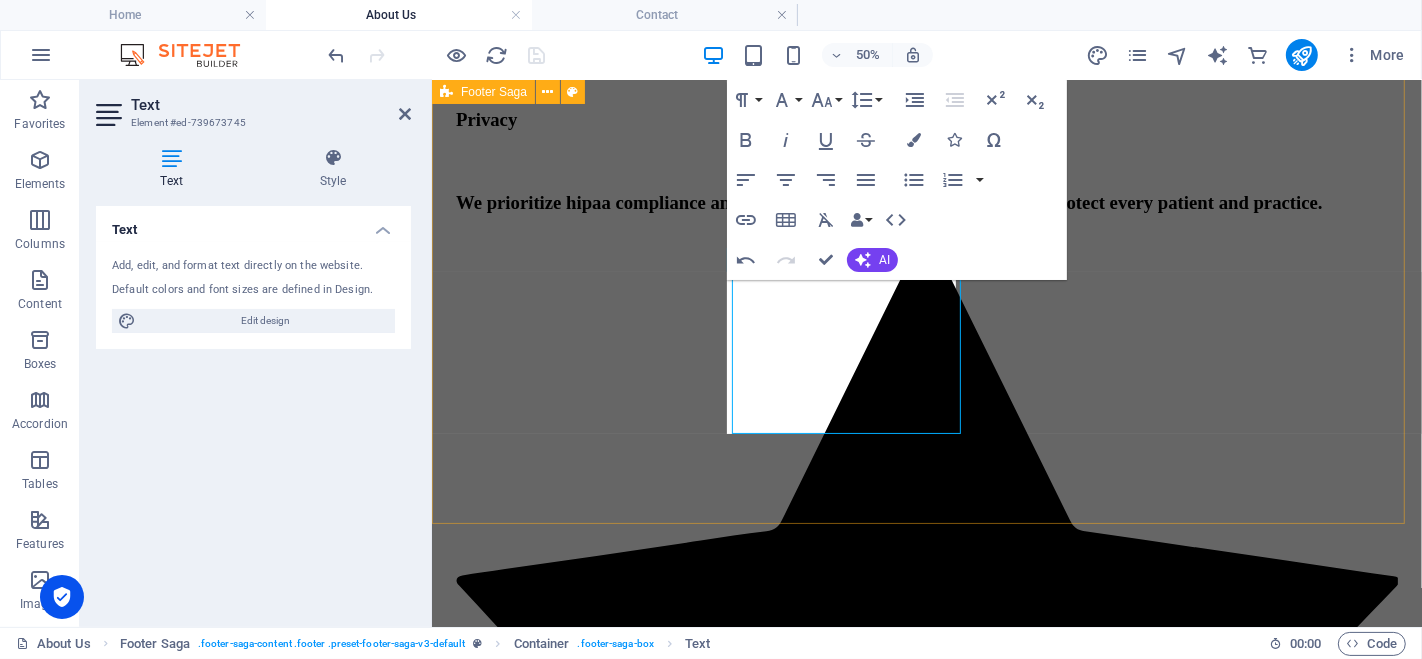 scroll, scrollTop: 2655, scrollLeft: 0, axis: vertical 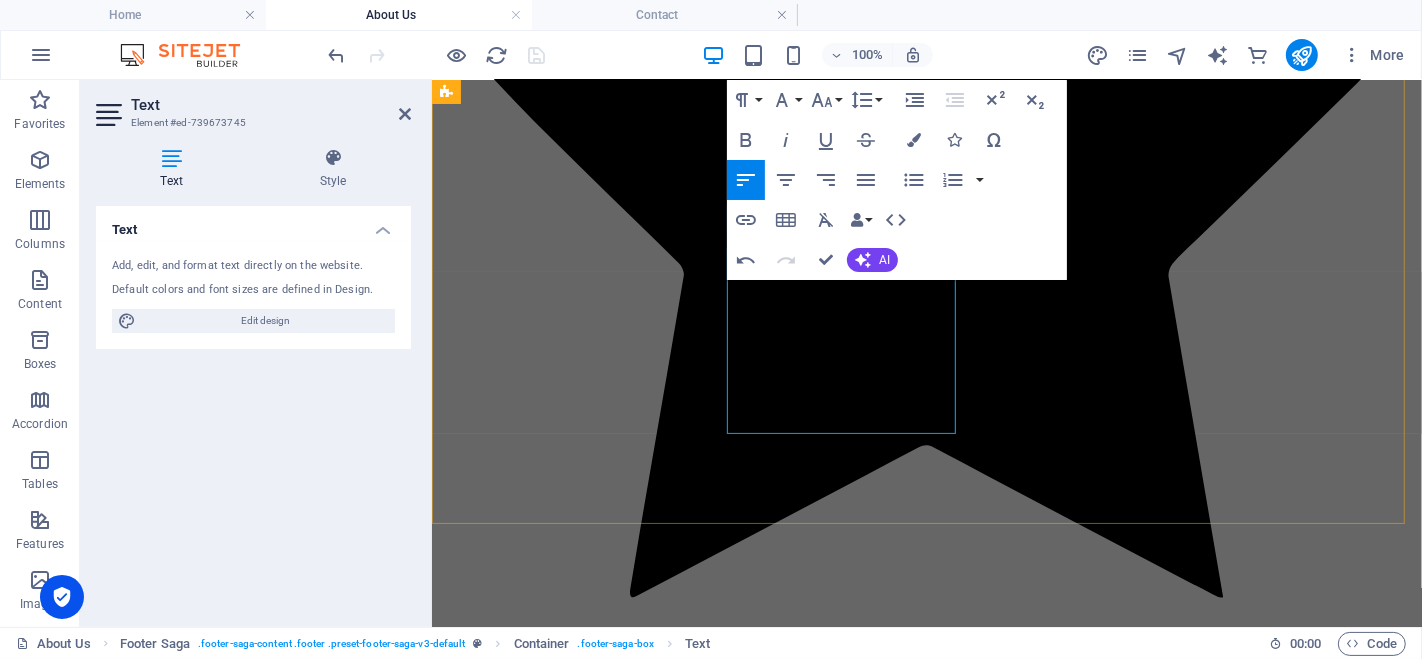 click at bounding box center (583, 4400) 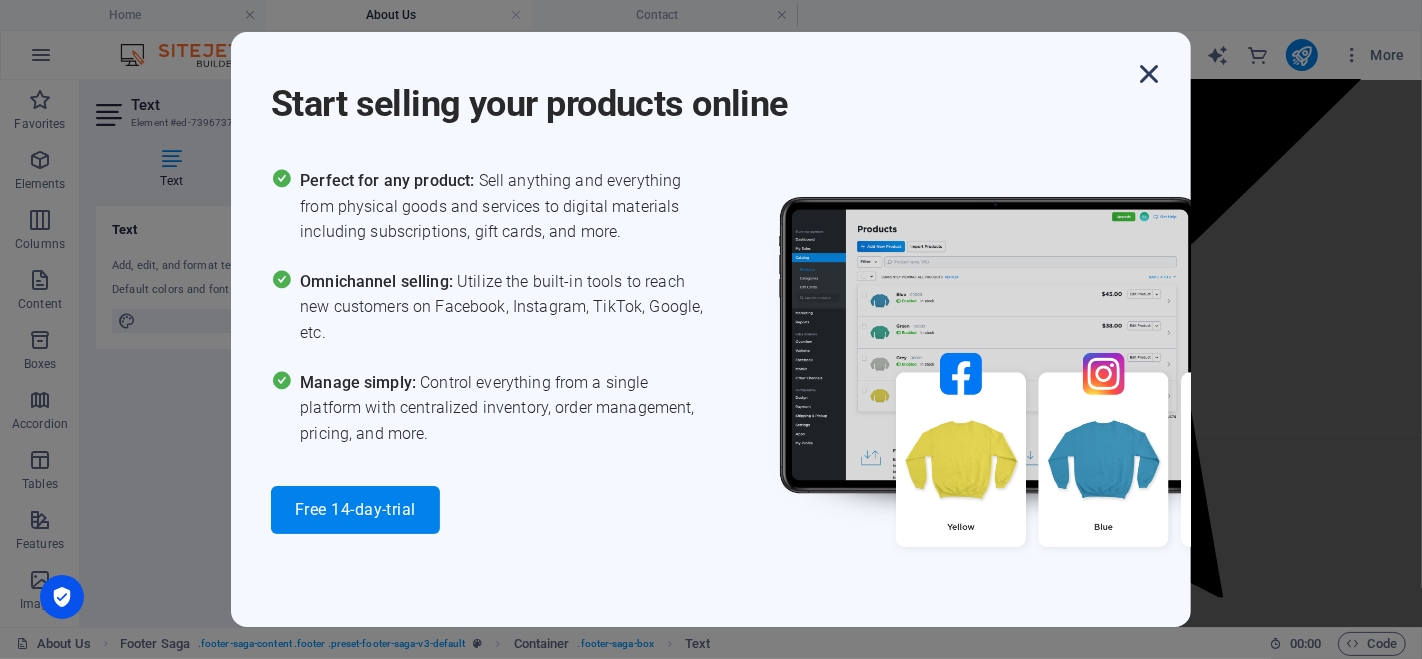 click at bounding box center [1149, 74] 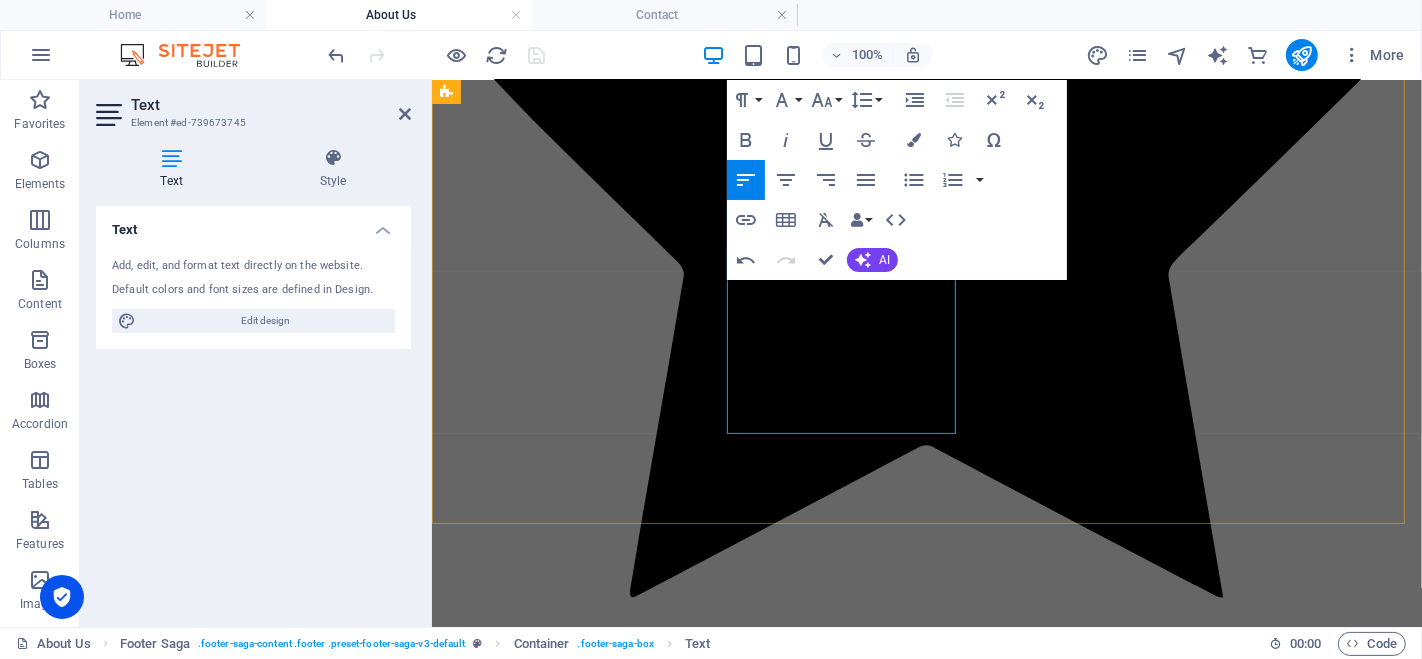 drag, startPoint x: 773, startPoint y: 419, endPoint x: 881, endPoint y: 429, distance: 108.461975 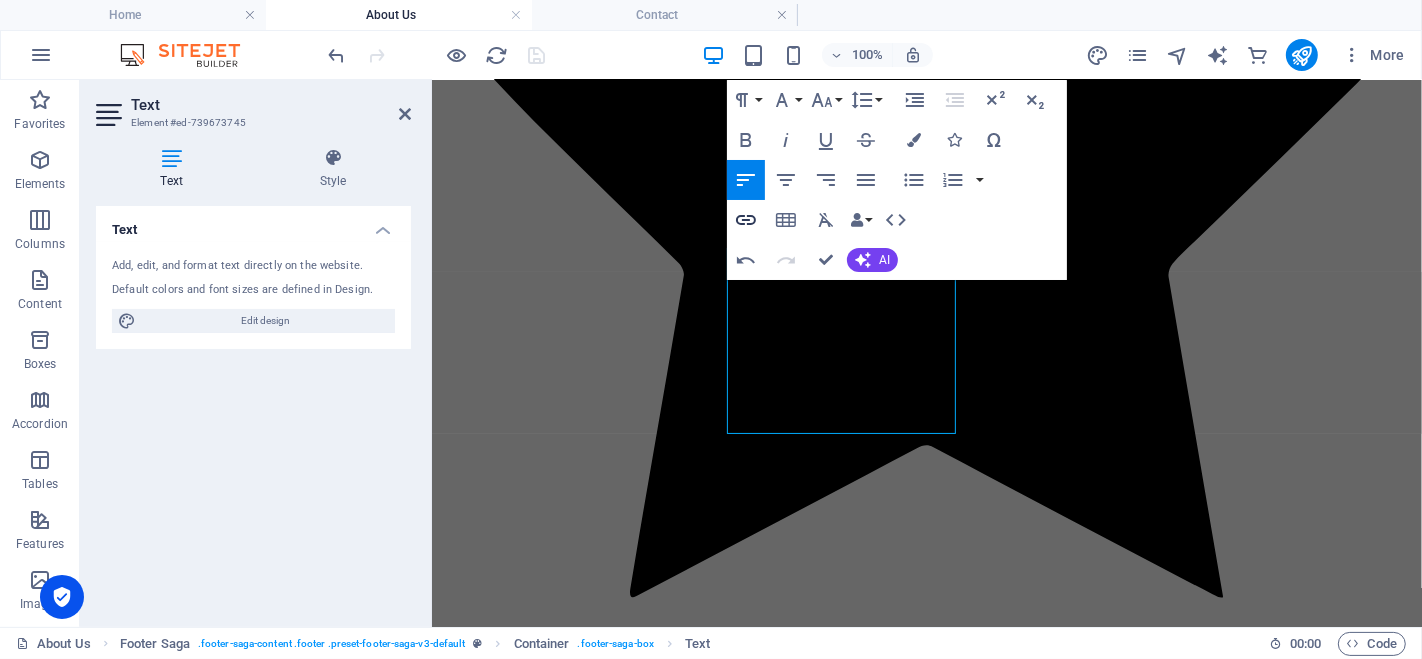 click 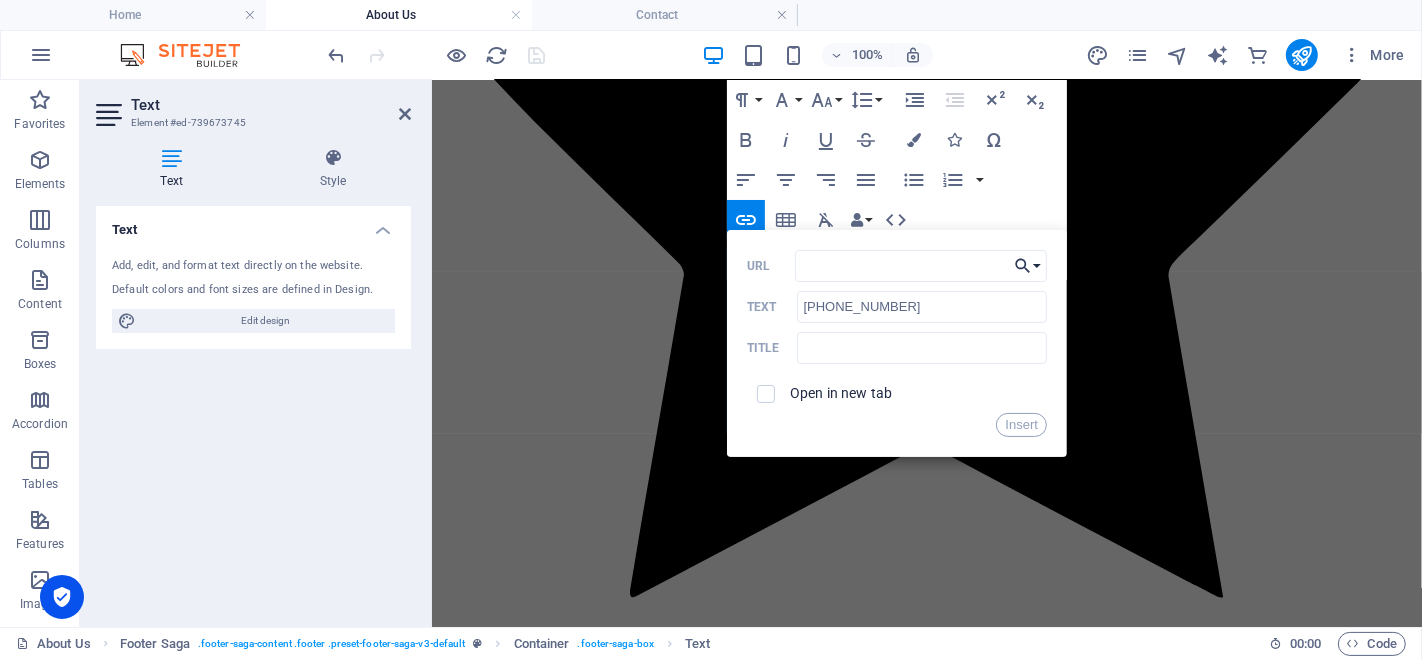 click on "Choose Link" at bounding box center (1028, 266) 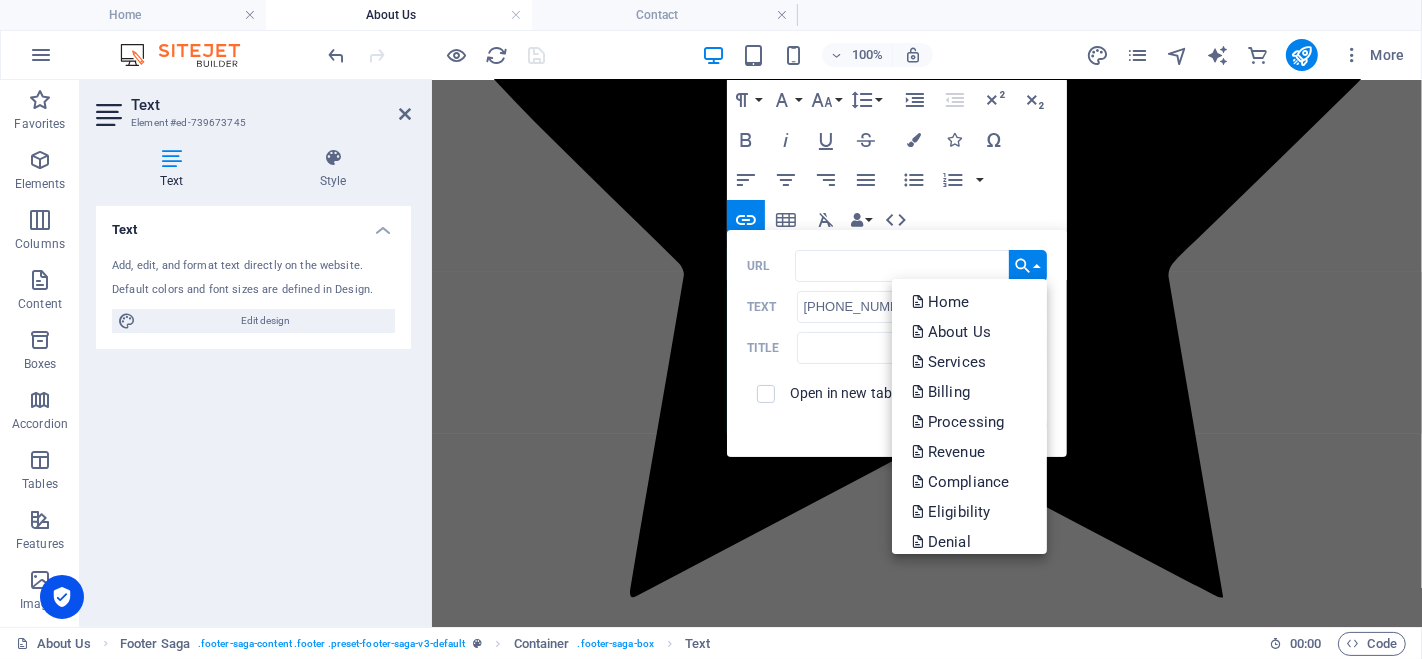 click on "Insert" at bounding box center (897, 425) 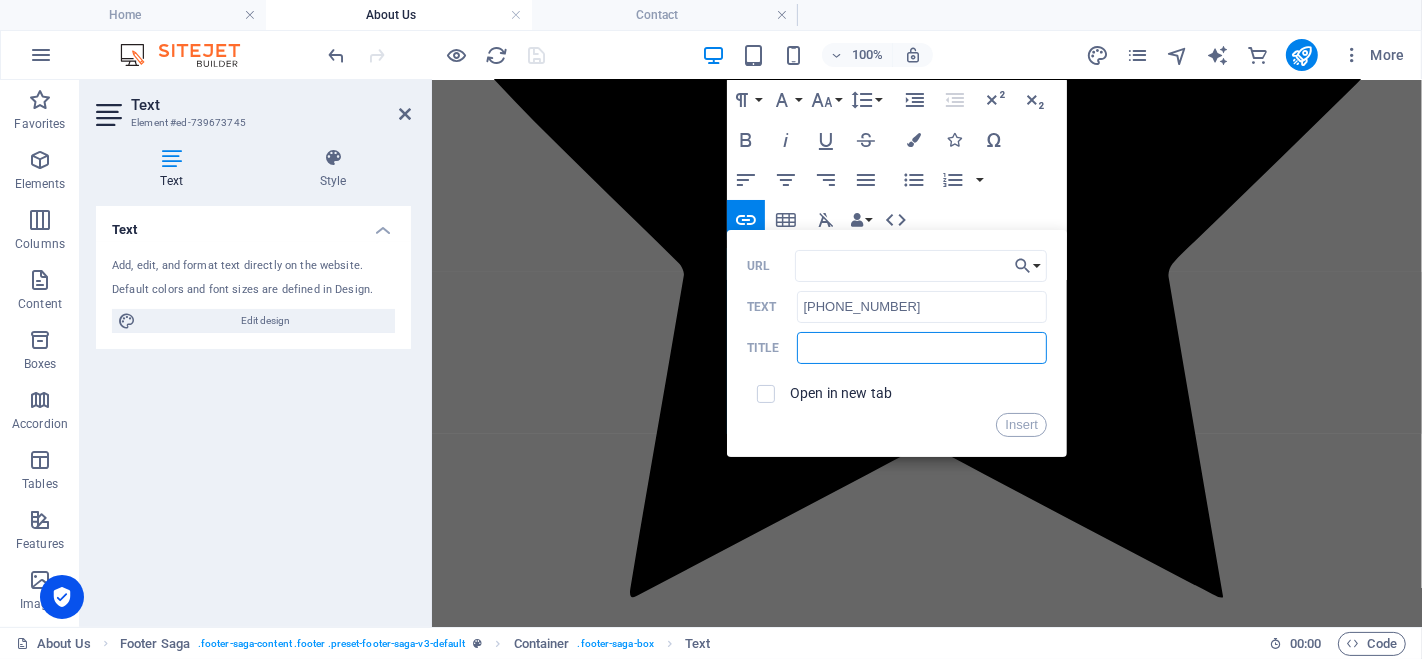 click at bounding box center [922, 348] 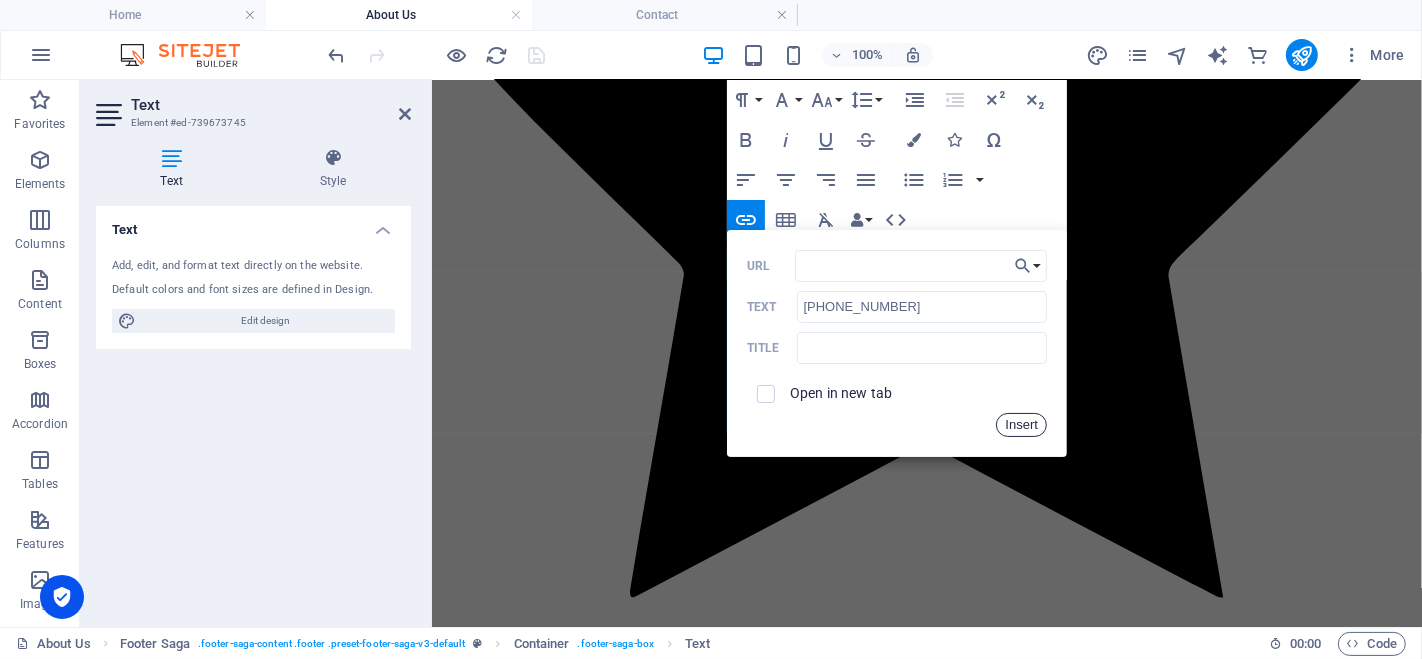 click on "Insert" at bounding box center (1021, 425) 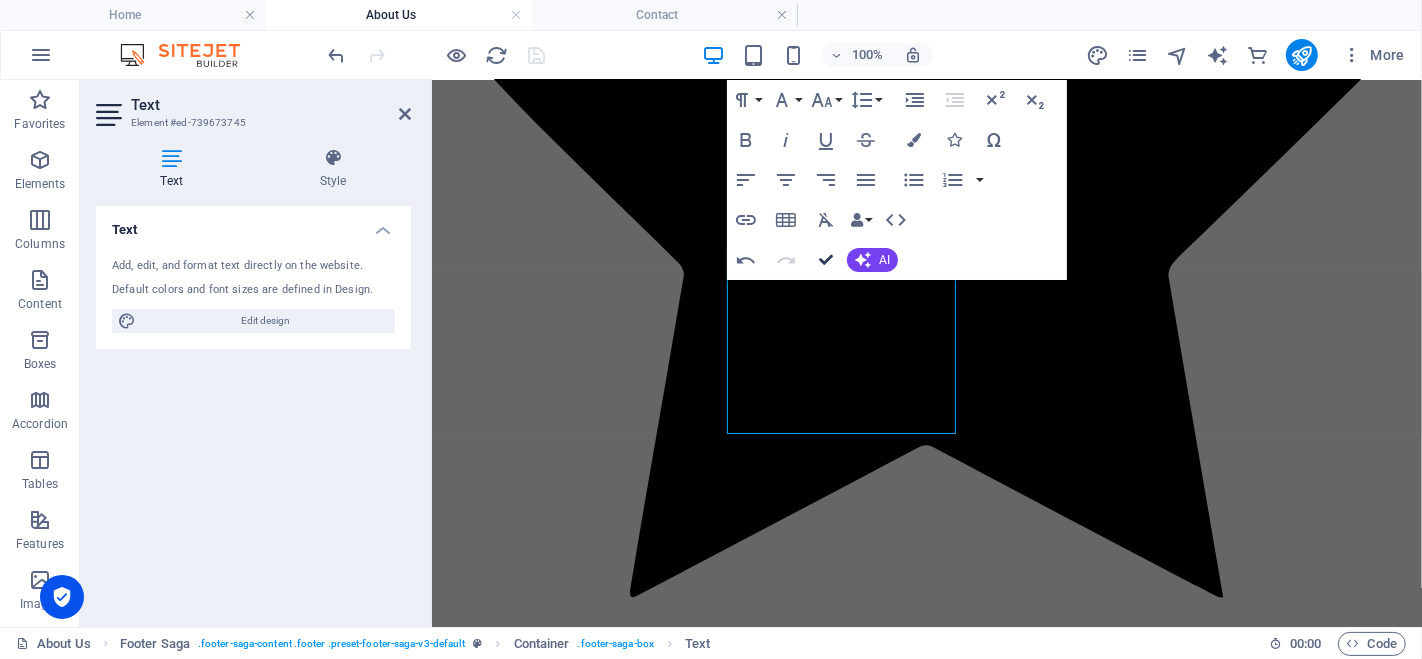 scroll, scrollTop: 2537, scrollLeft: 0, axis: vertical 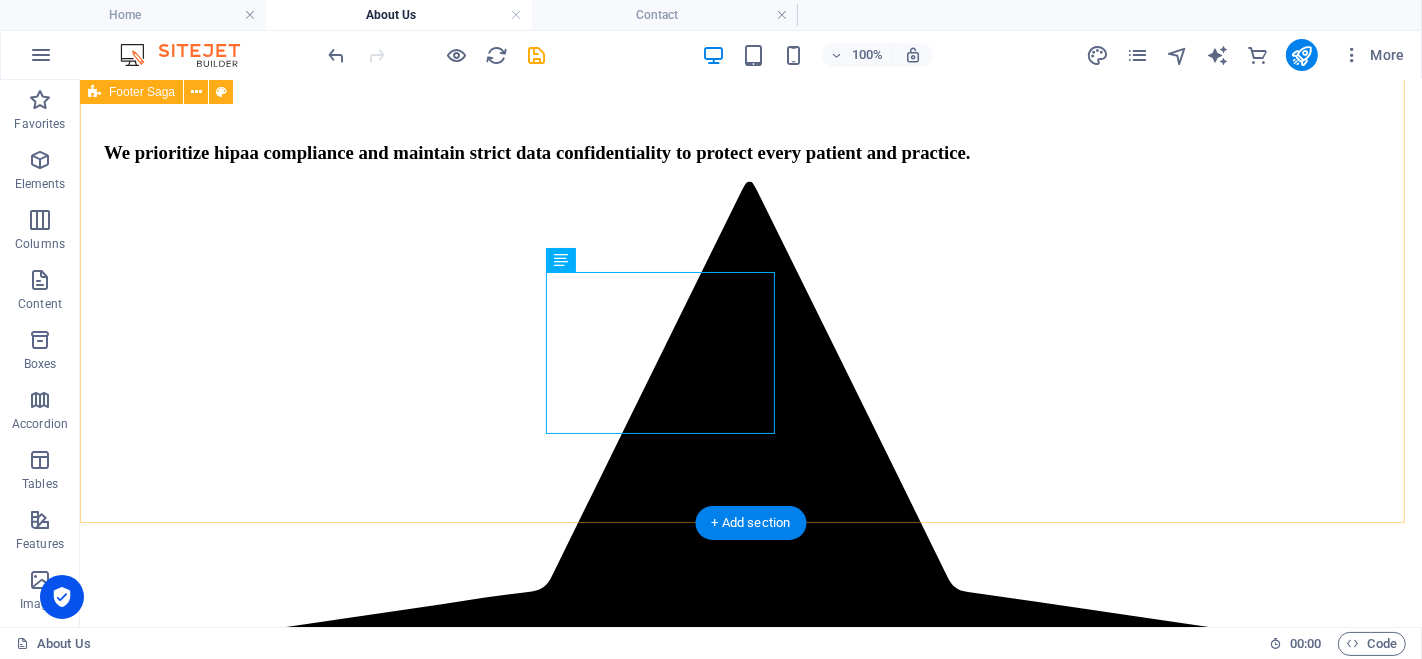 click on "We specialize in accurate, compliant, and revenue-boosting billing services for U.S. healthcare providers. From claims to collections, we simplify the process so you can focus on patient care. Contact [STREET_ADDRESS][PERSON_NAME][PERSON_NAME][US_STATE]   Email:  [EMAIL_ADDRESS][DOMAIN_NAME] Call : [PHONE_NUMBER] Navigation Home About Us Services Contact Us Privacy Policy Social media LinkedIn Instagram" at bounding box center [750, 5815] 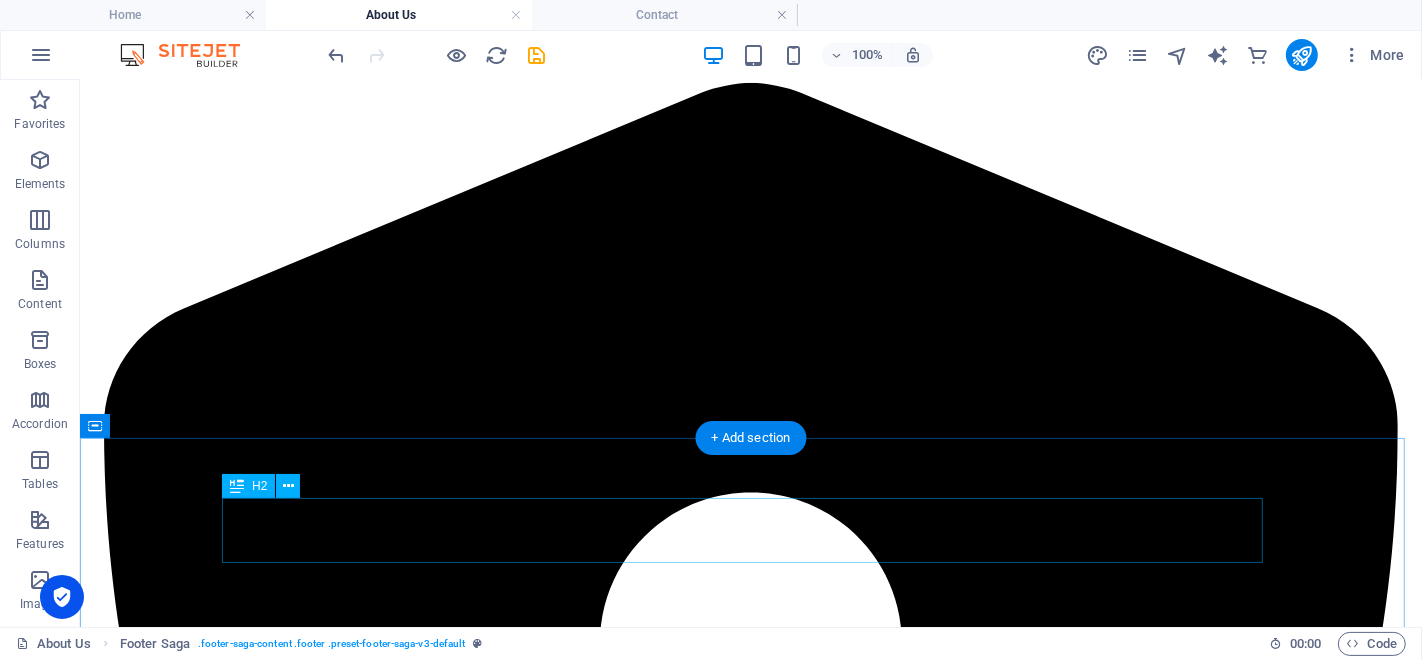 scroll, scrollTop: 1084, scrollLeft: 0, axis: vertical 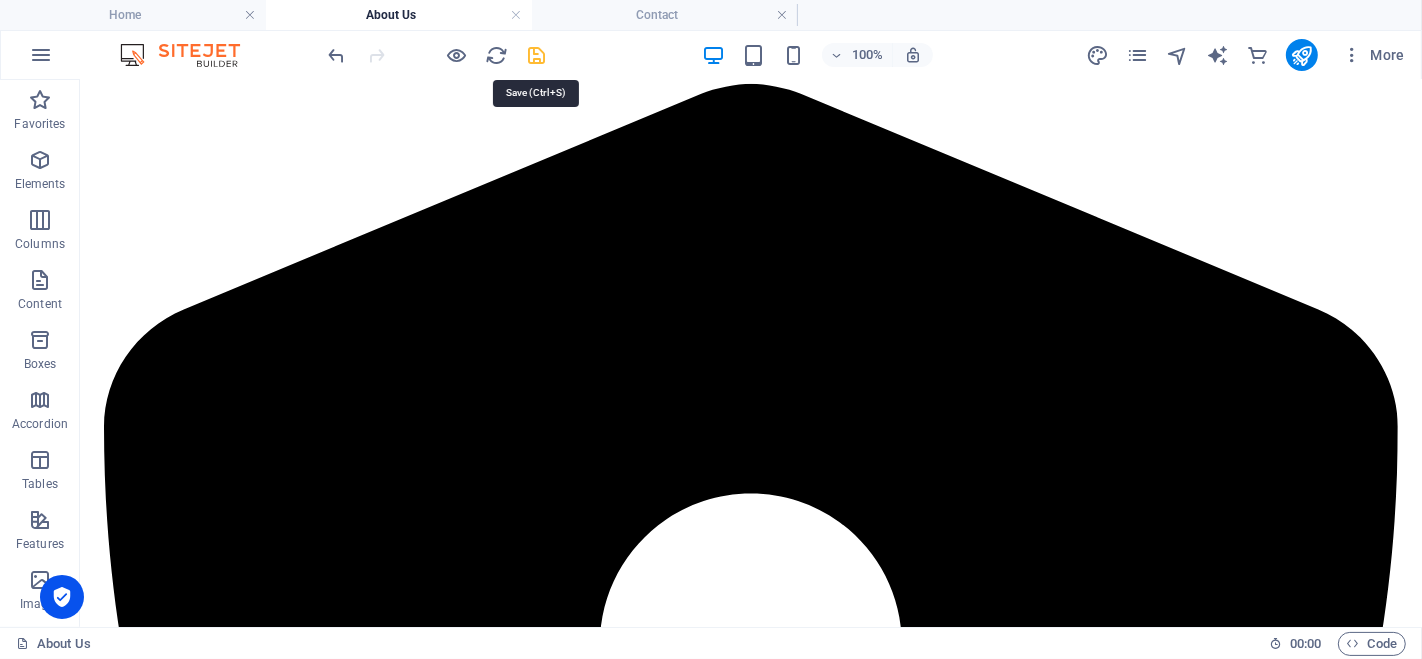 click at bounding box center (537, 55) 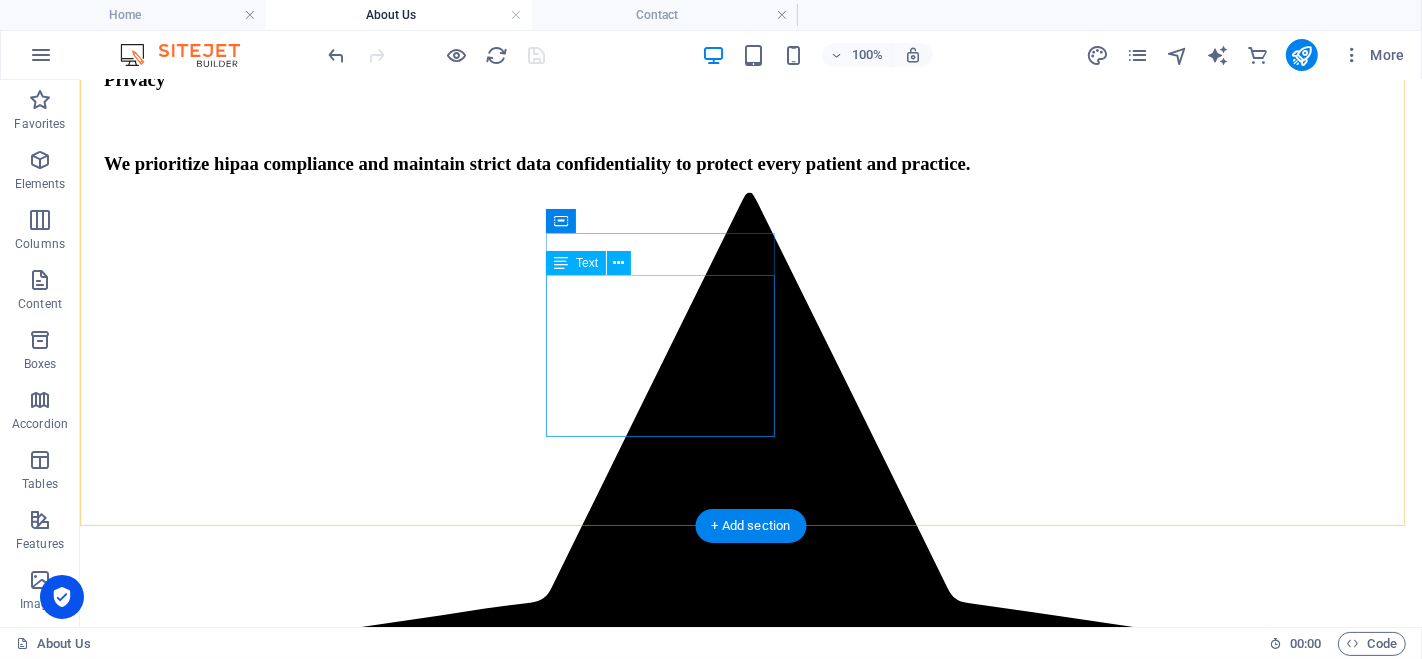 scroll, scrollTop: 2540, scrollLeft: 0, axis: vertical 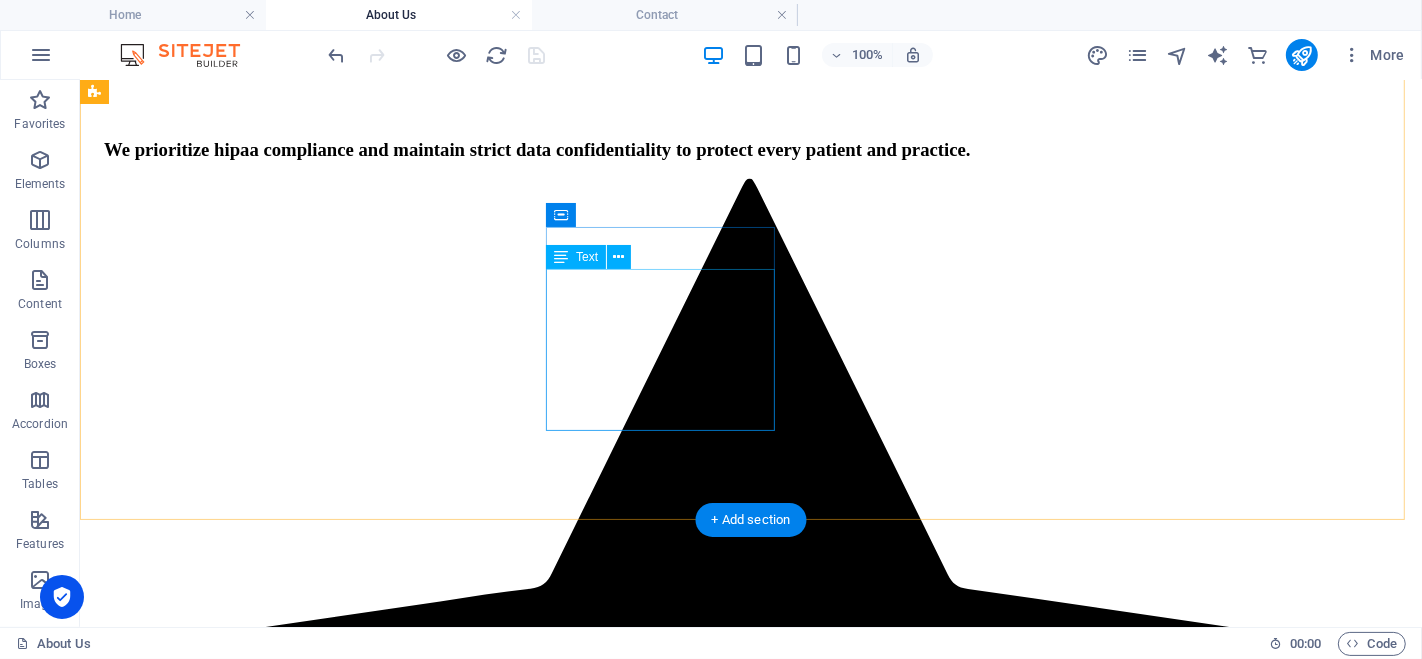 click on "[STREET_ADDRESS][PERSON_NAME][PERSON_NAME][US_STATE]   Email:  [EMAIL_ADDRESS][DOMAIN_NAME] Call : [PHONE_NUMBER]" at bounding box center [231, 5724] 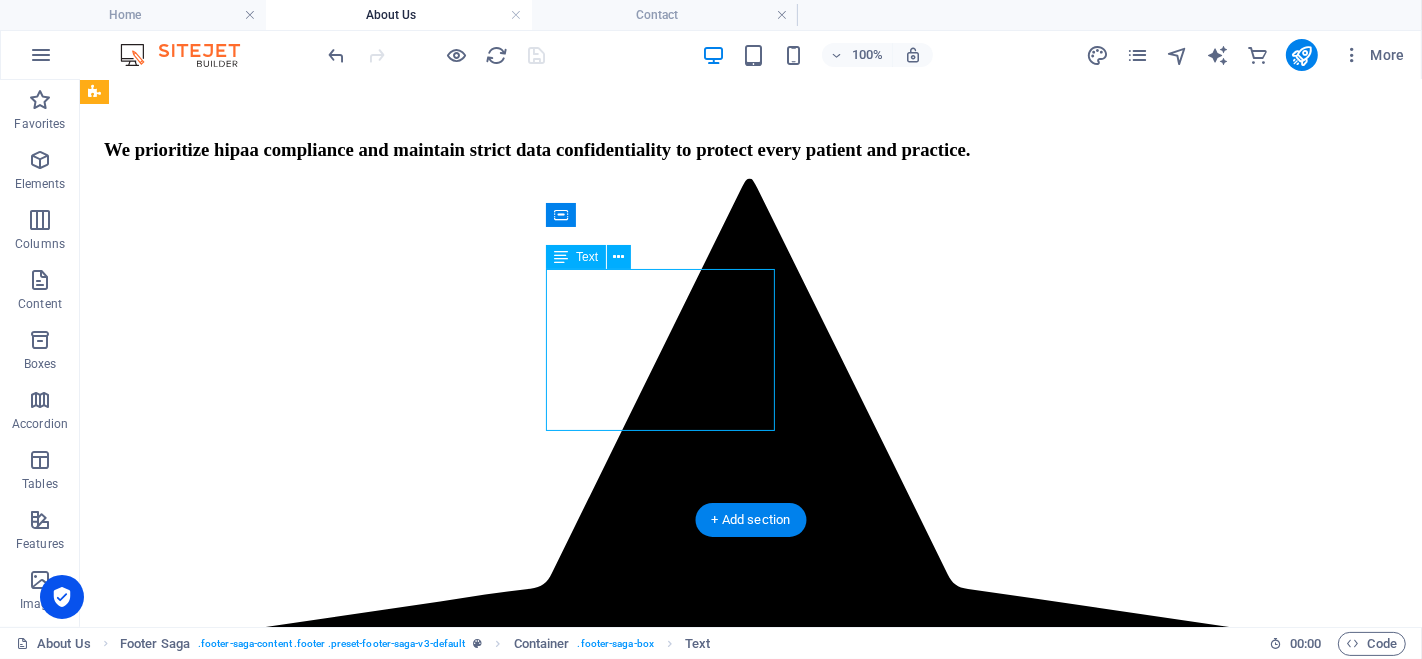 click on "[STREET_ADDRESS][PERSON_NAME][PERSON_NAME][US_STATE]   Email:  [EMAIL_ADDRESS][DOMAIN_NAME] Call : [PHONE_NUMBER]" at bounding box center (231, 5724) 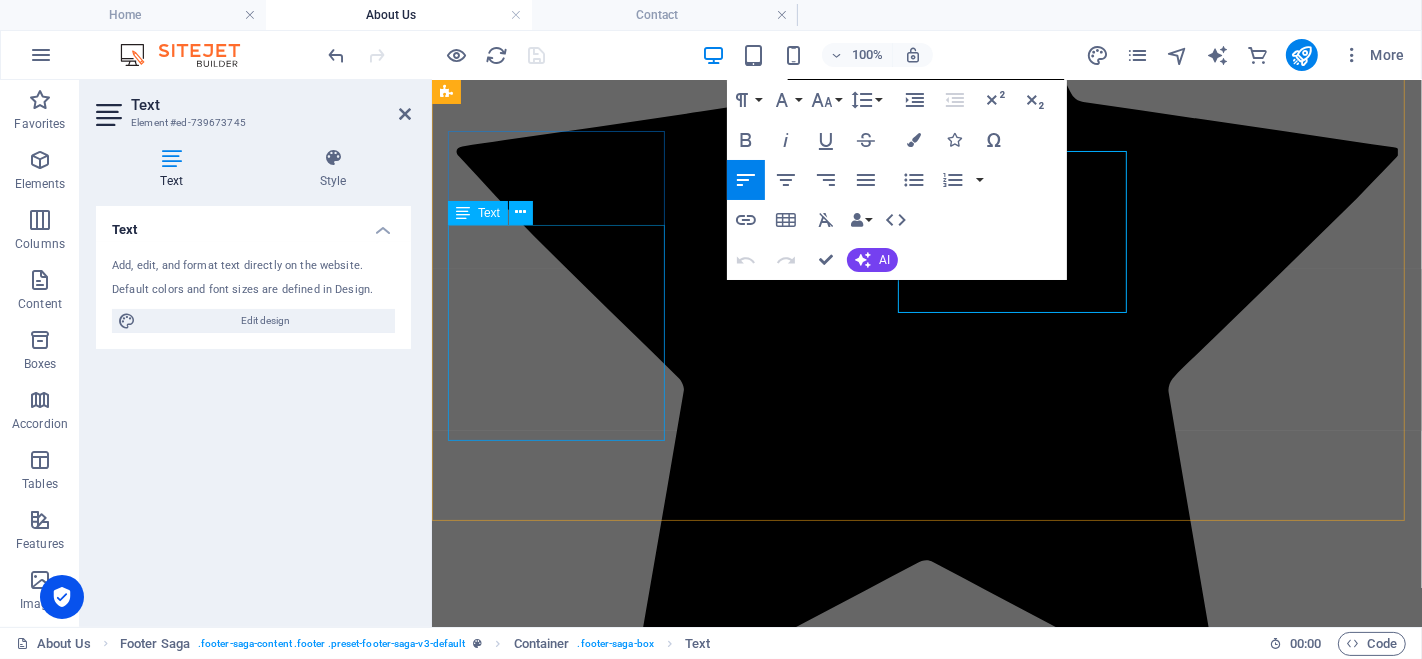 scroll, scrollTop: 2658, scrollLeft: 0, axis: vertical 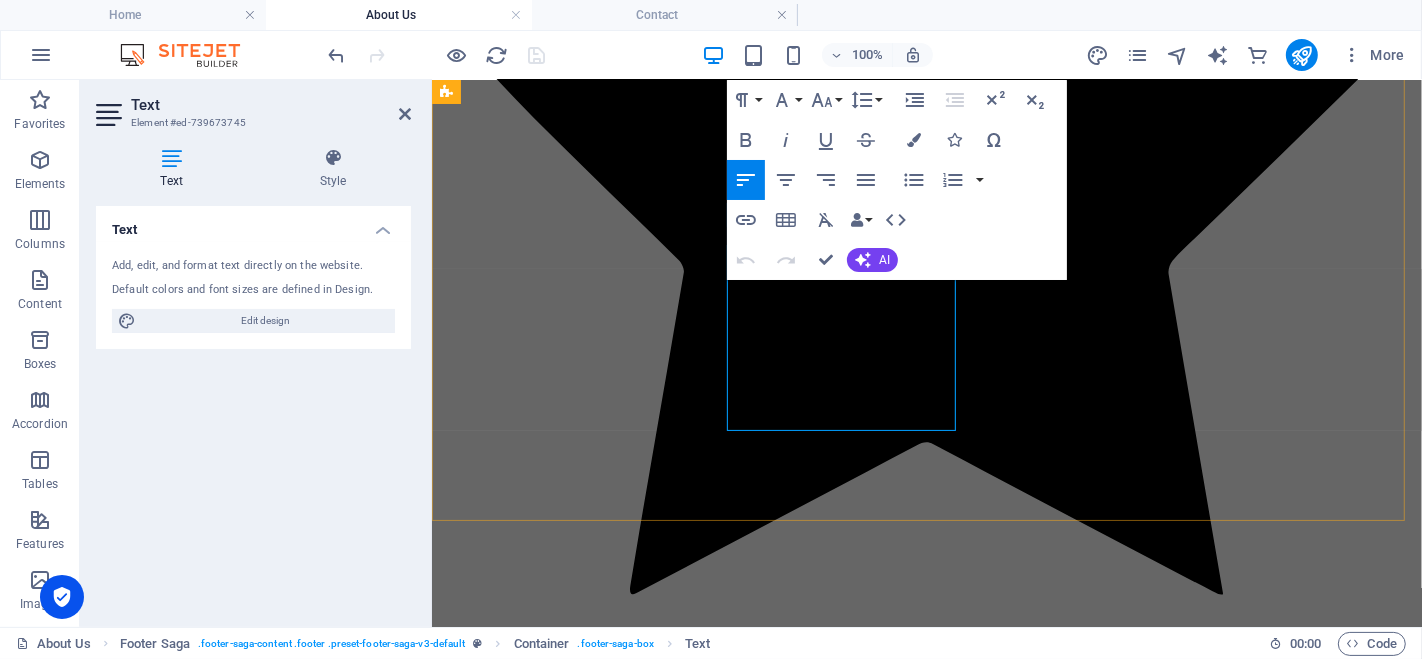 drag, startPoint x: 769, startPoint y: 417, endPoint x: 881, endPoint y: 420, distance: 112.04017 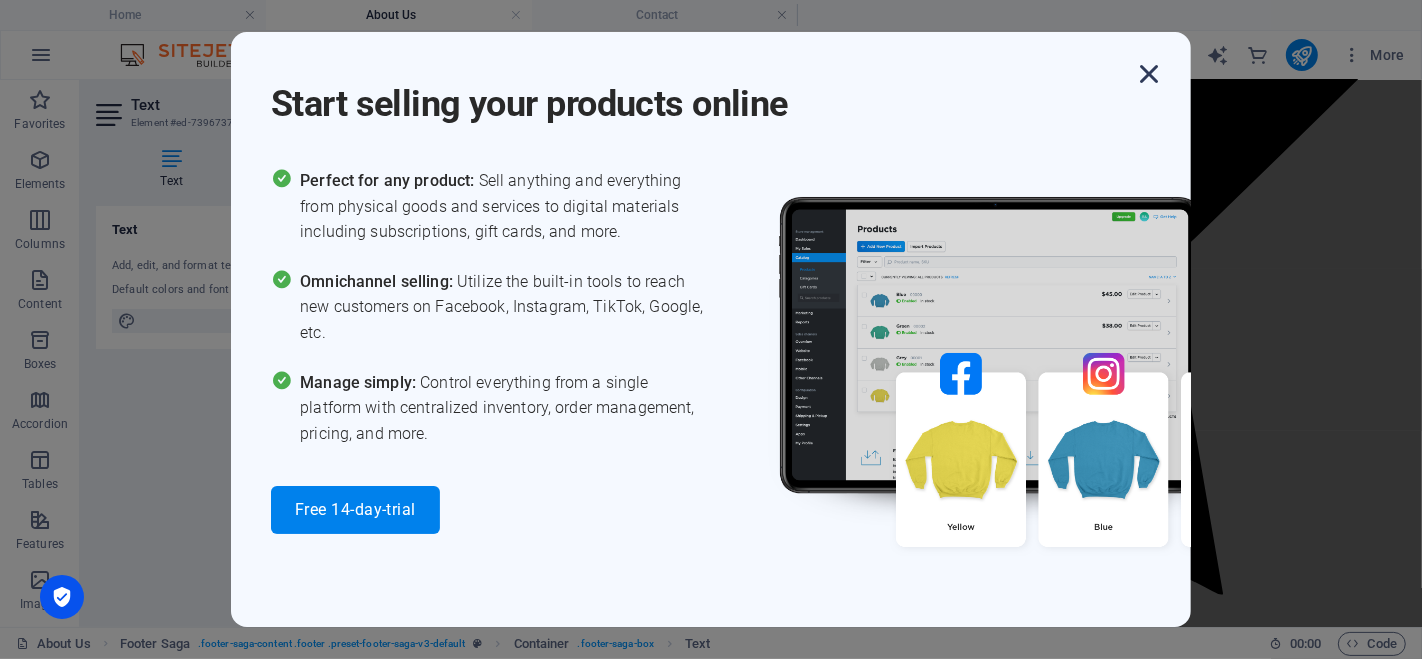 click at bounding box center [1149, 74] 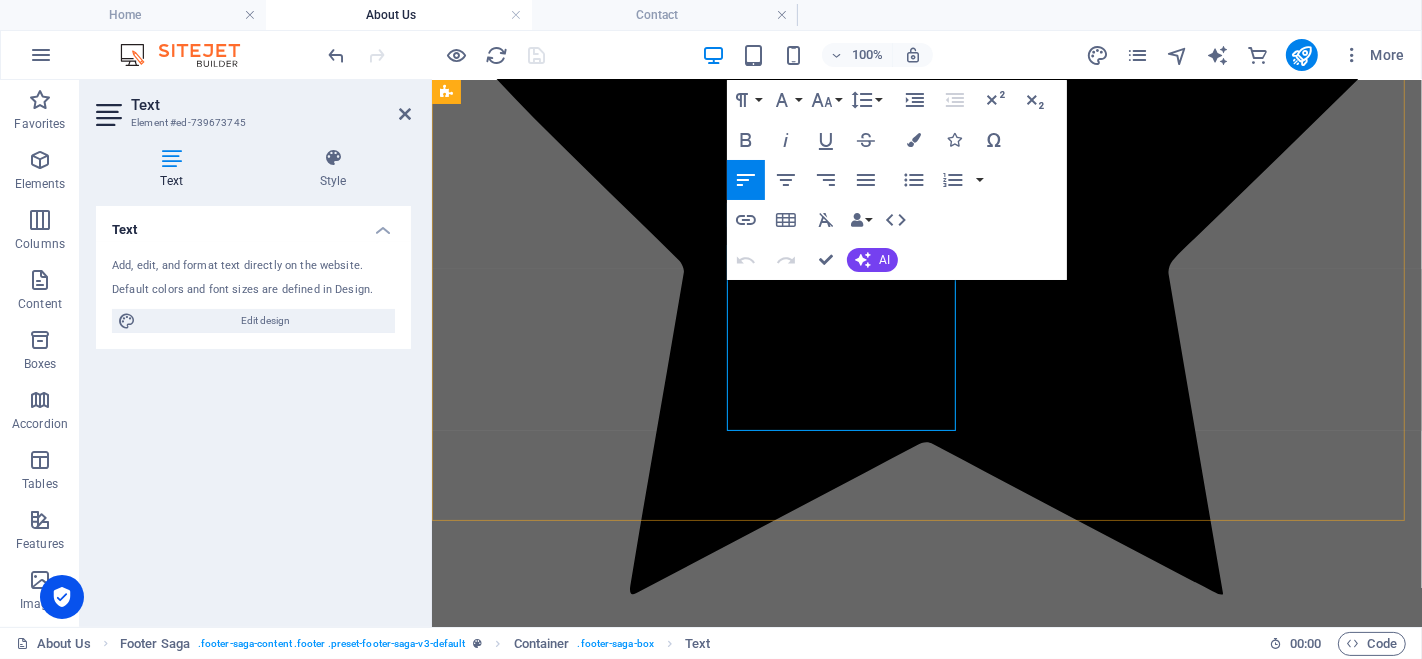 click at bounding box center (583, 4363) 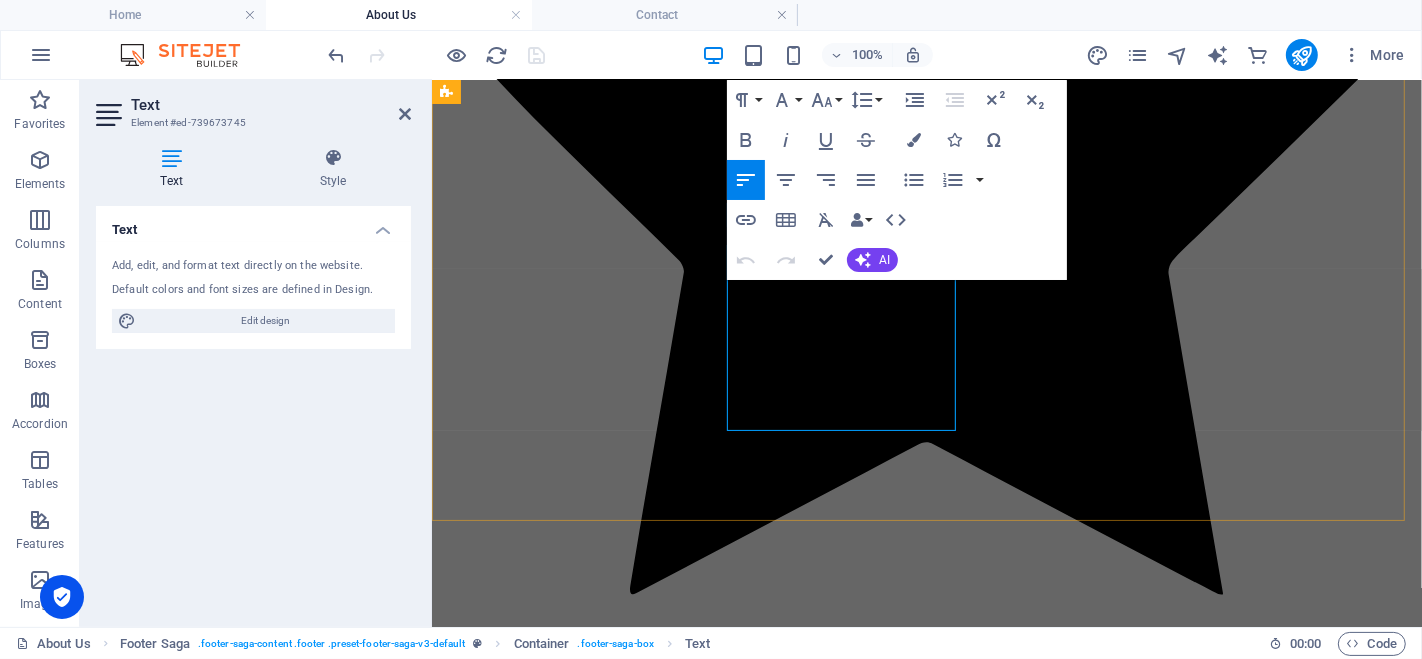 drag, startPoint x: 780, startPoint y: 363, endPoint x: 953, endPoint y: 358, distance: 173.07224 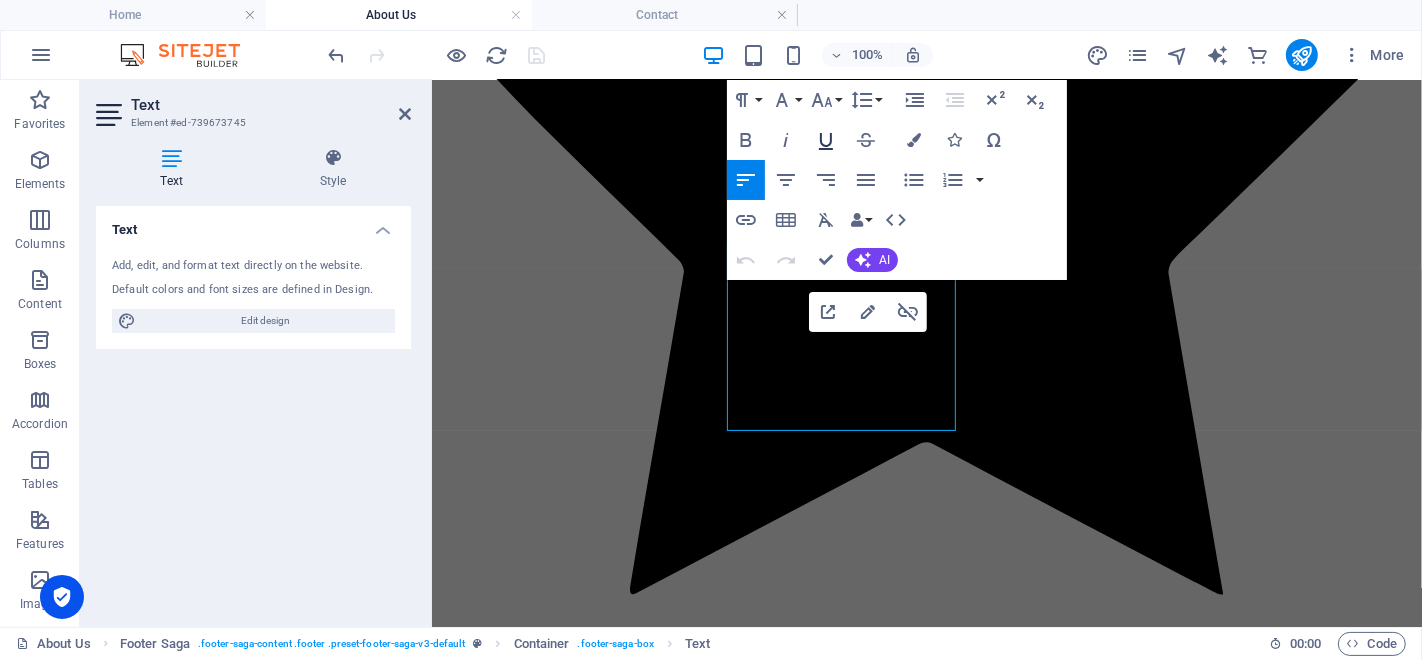 click 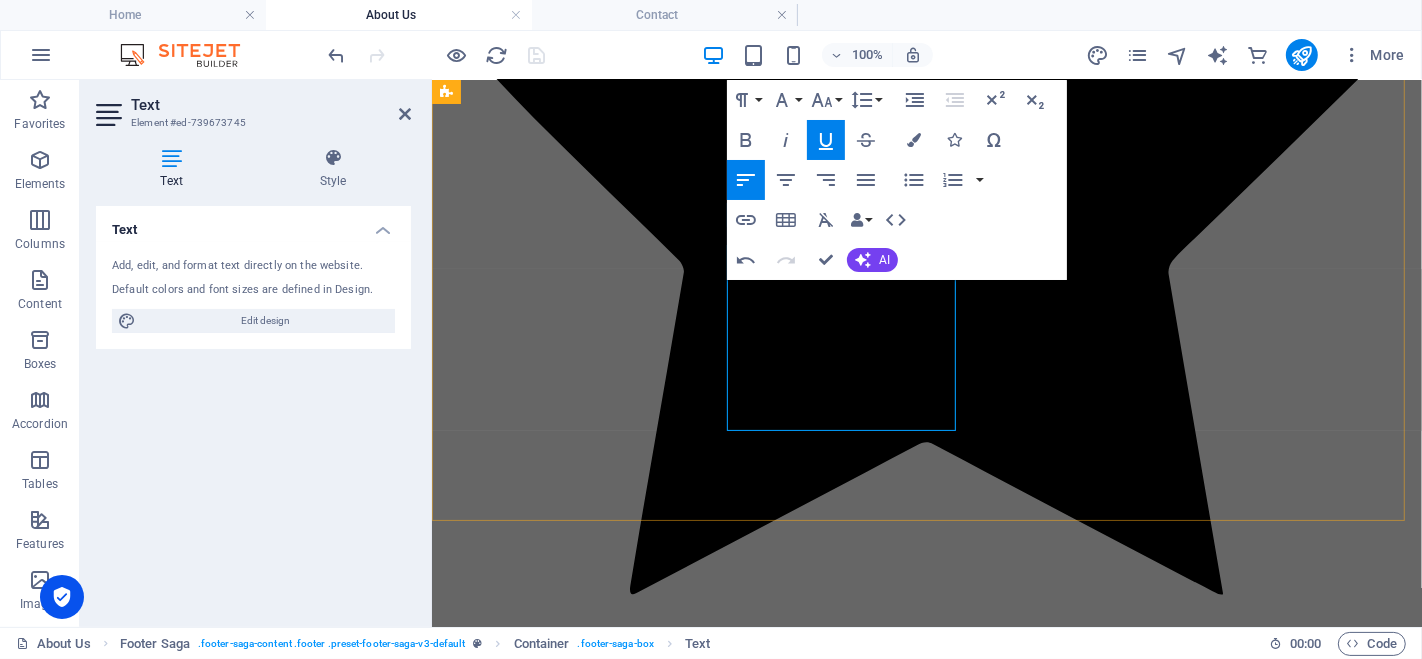 click on "Call : [PHONE_NUMBER]" at bounding box center (583, 4397) 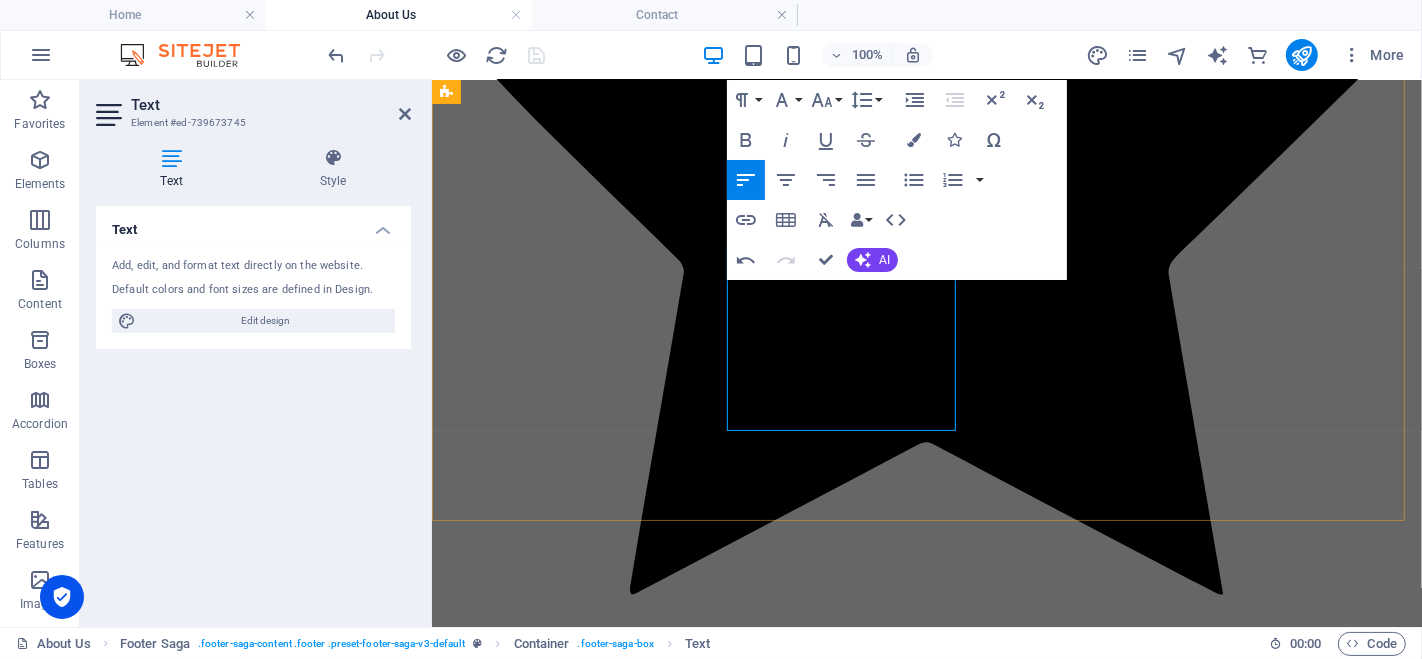 drag, startPoint x: 773, startPoint y: 415, endPoint x: 882, endPoint y: 417, distance: 109.01835 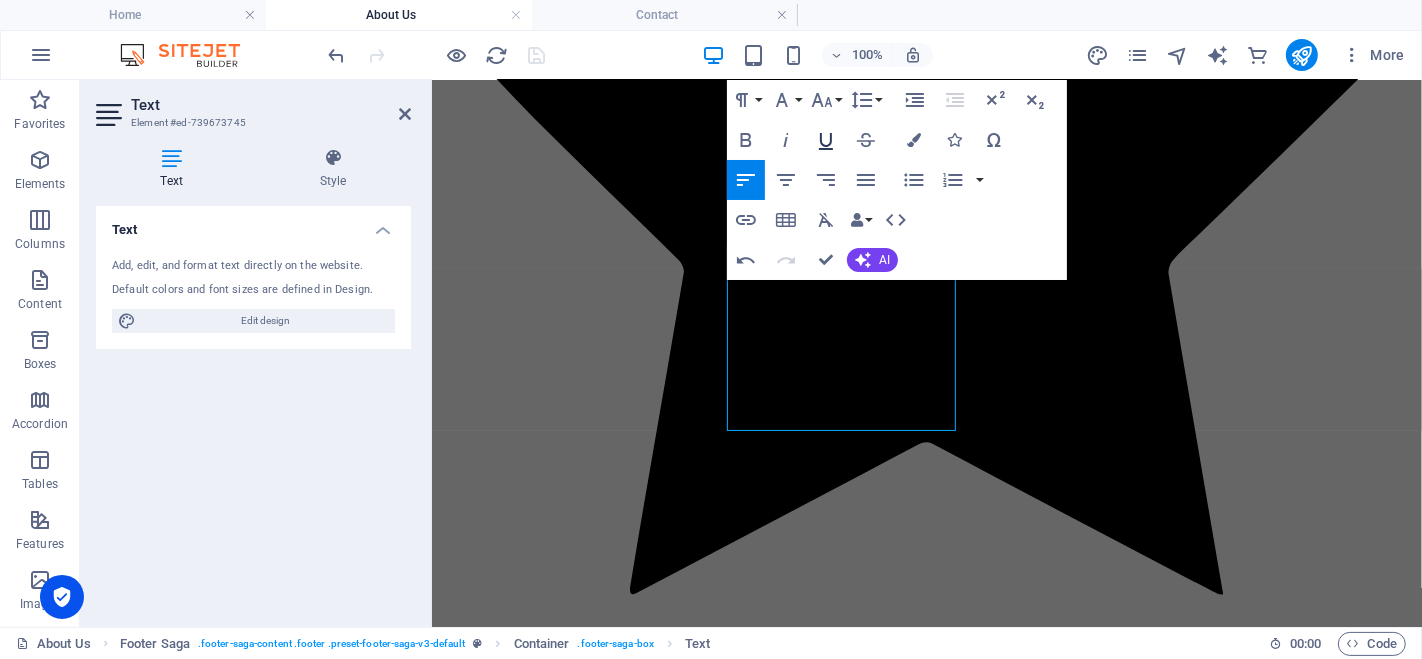 click 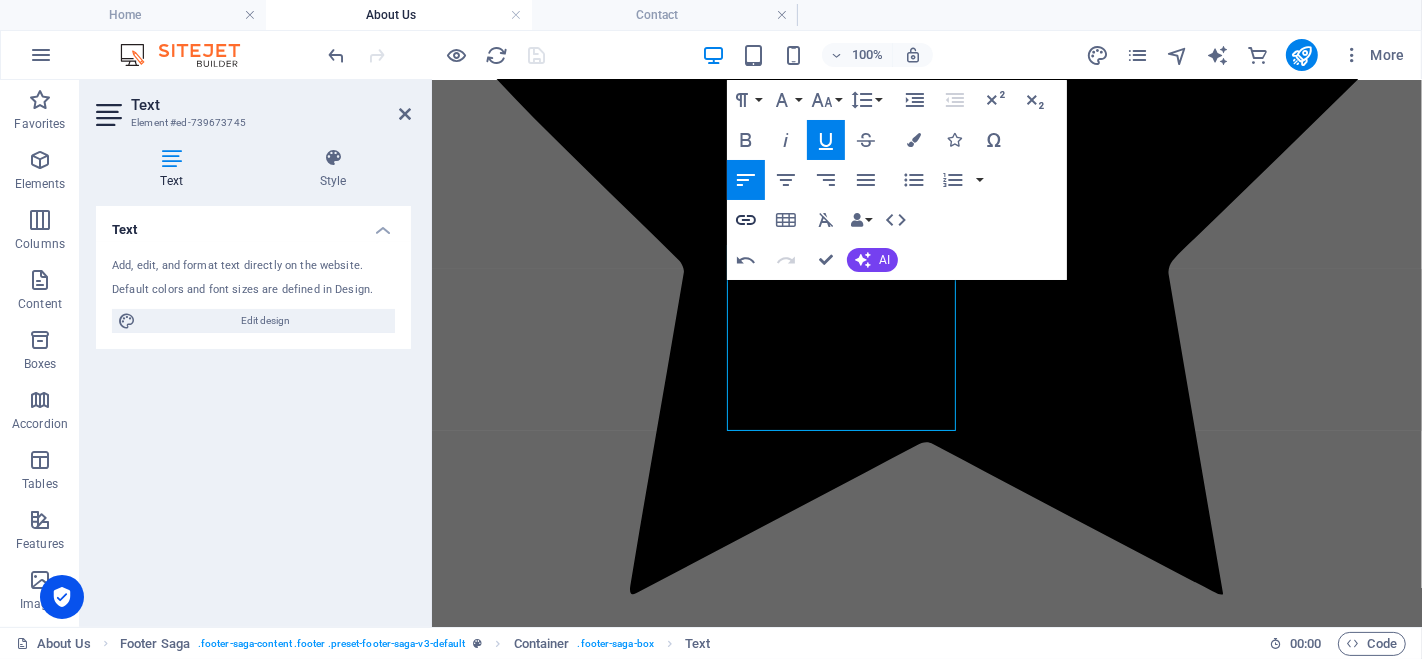 click 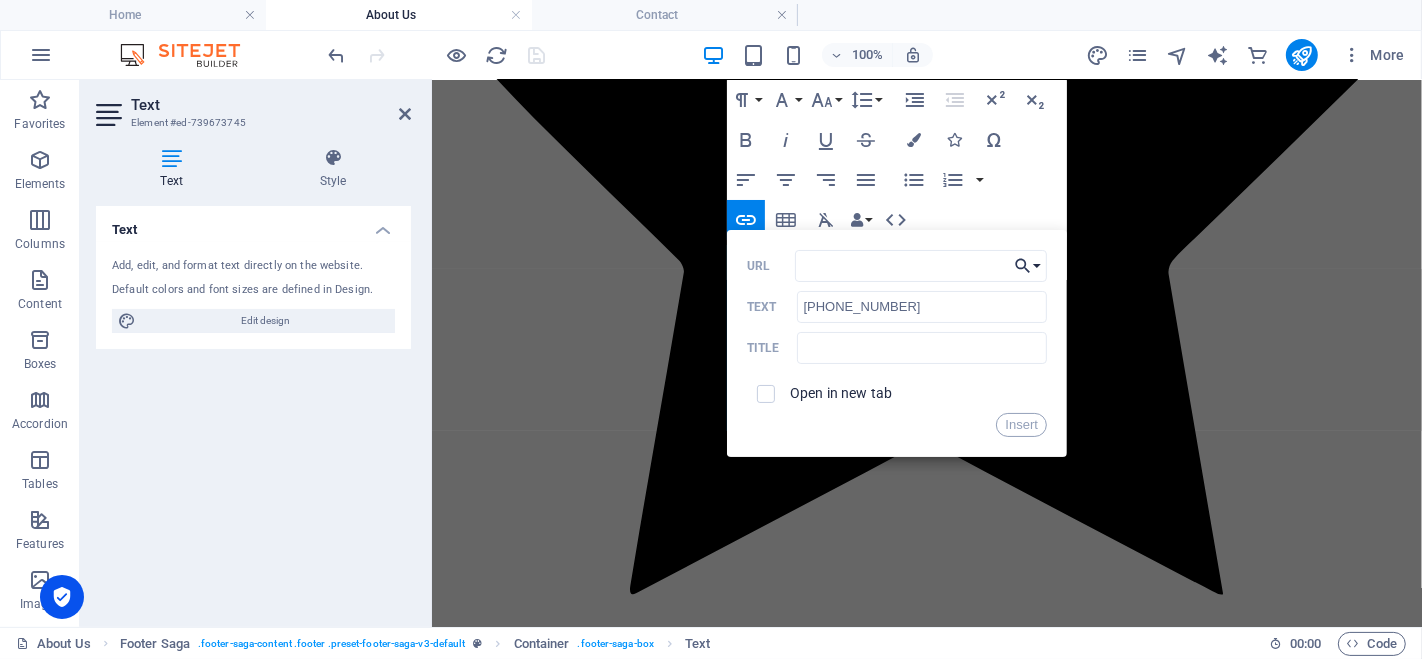 click 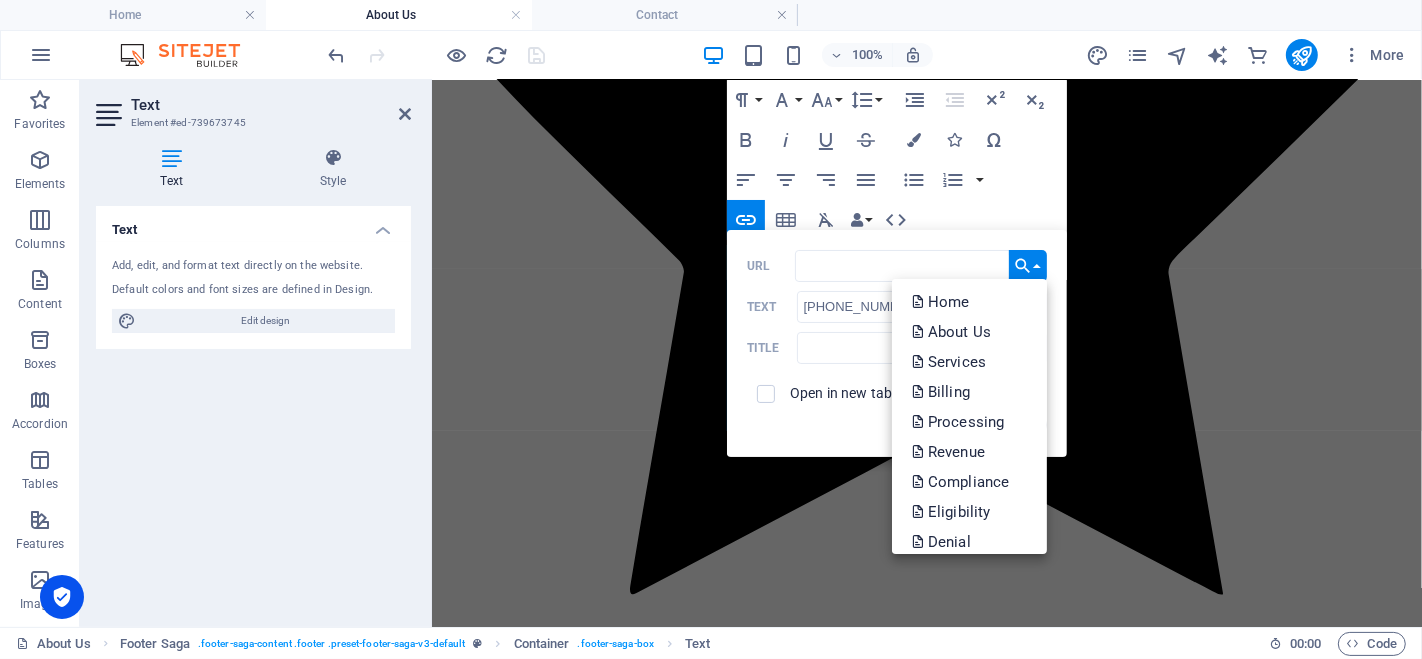 click 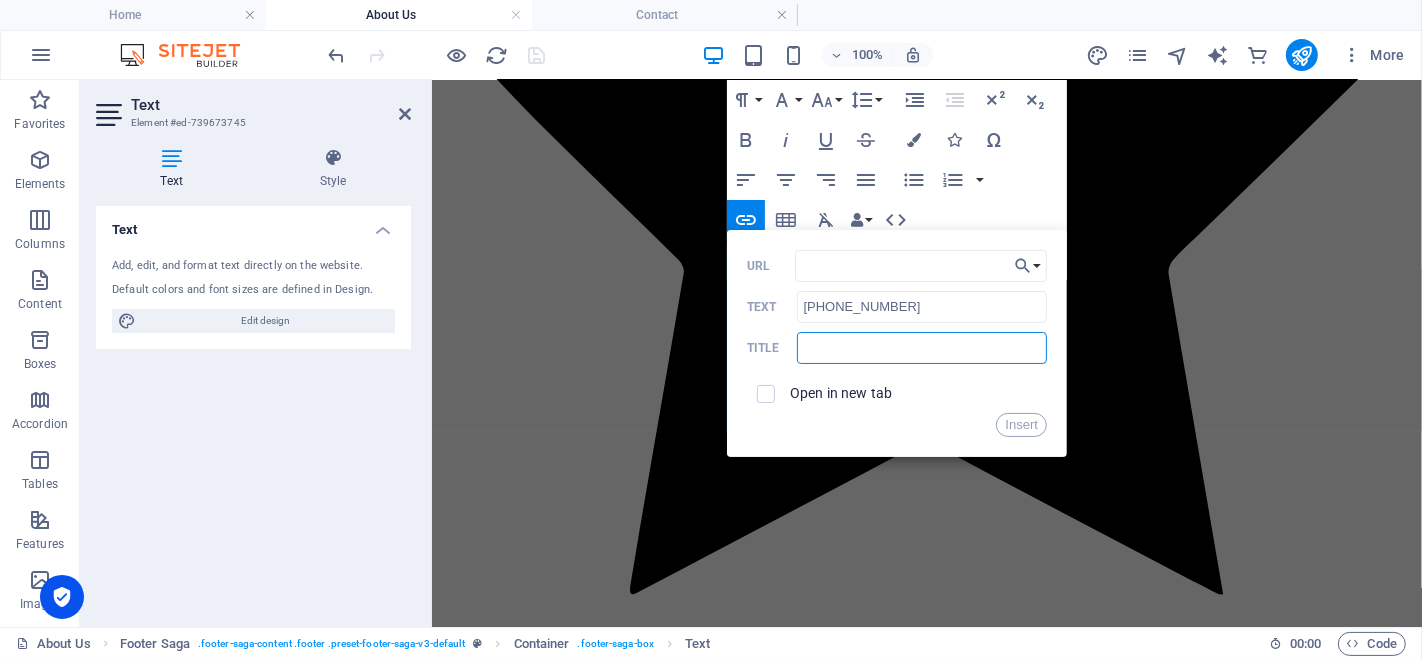 click at bounding box center (922, 348) 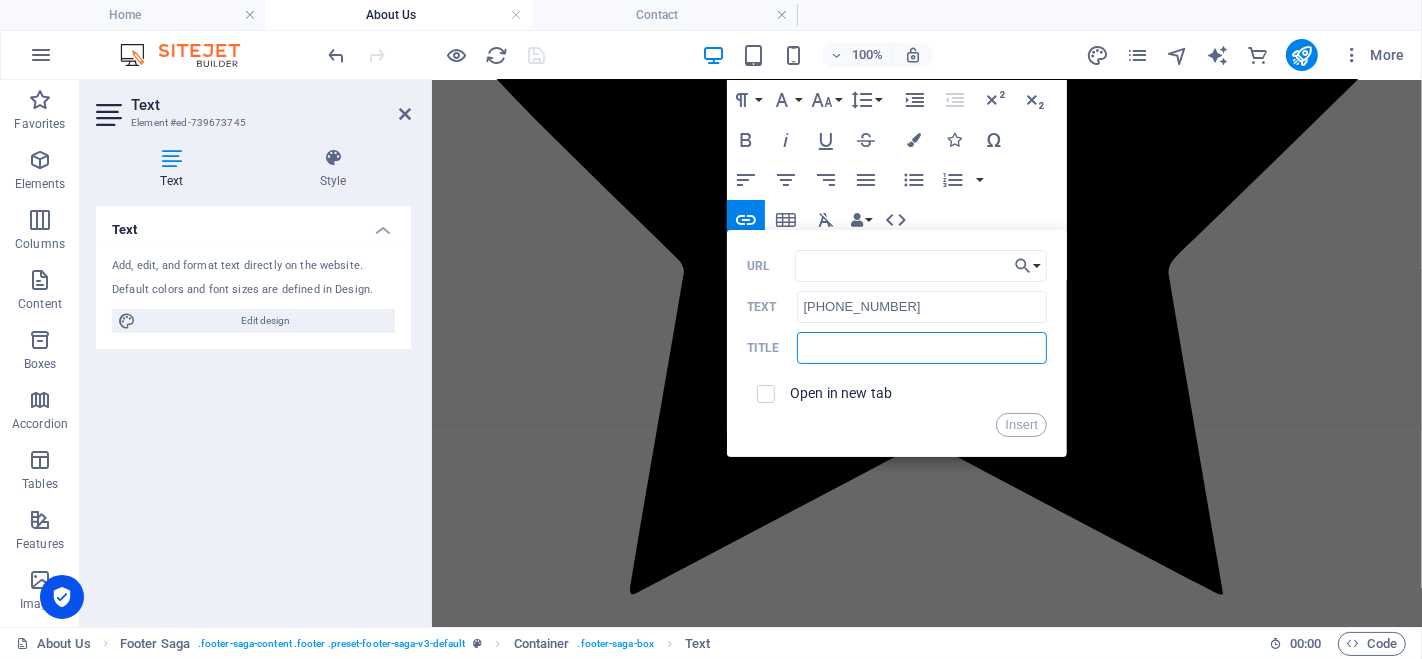 type on "C" 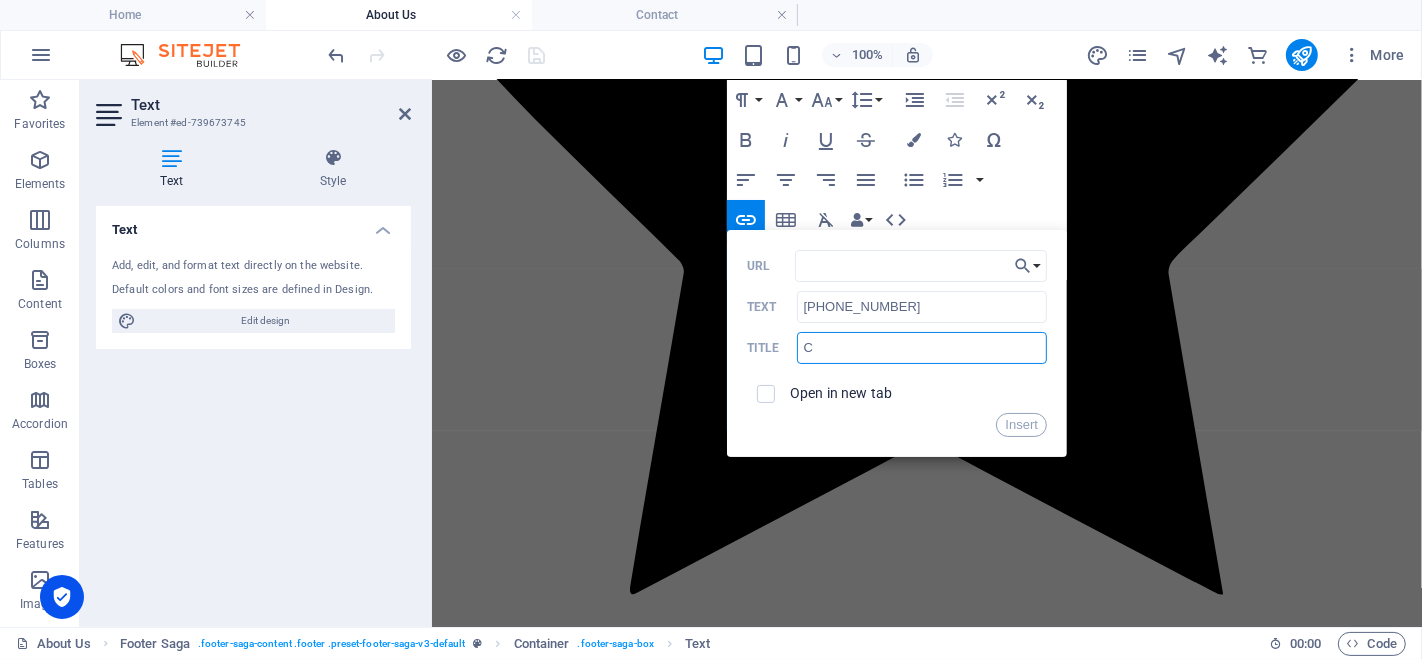 type 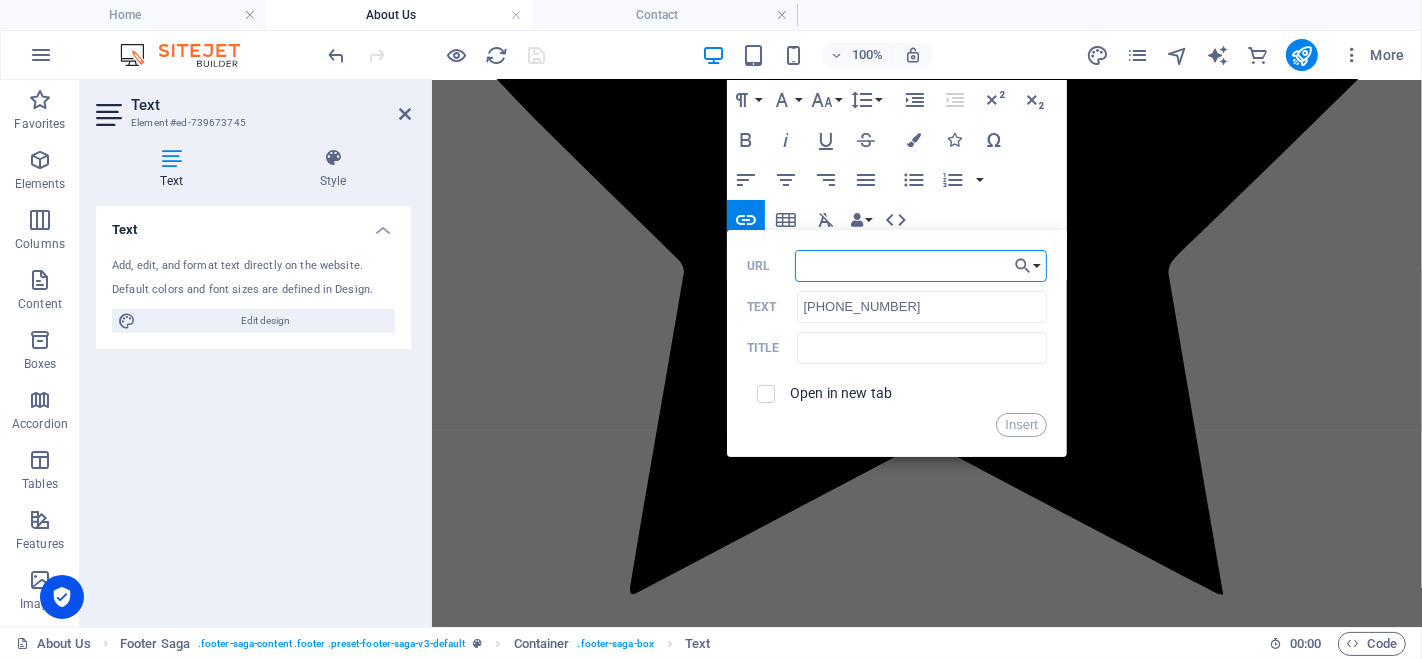 click on "URL" at bounding box center [921, 266] 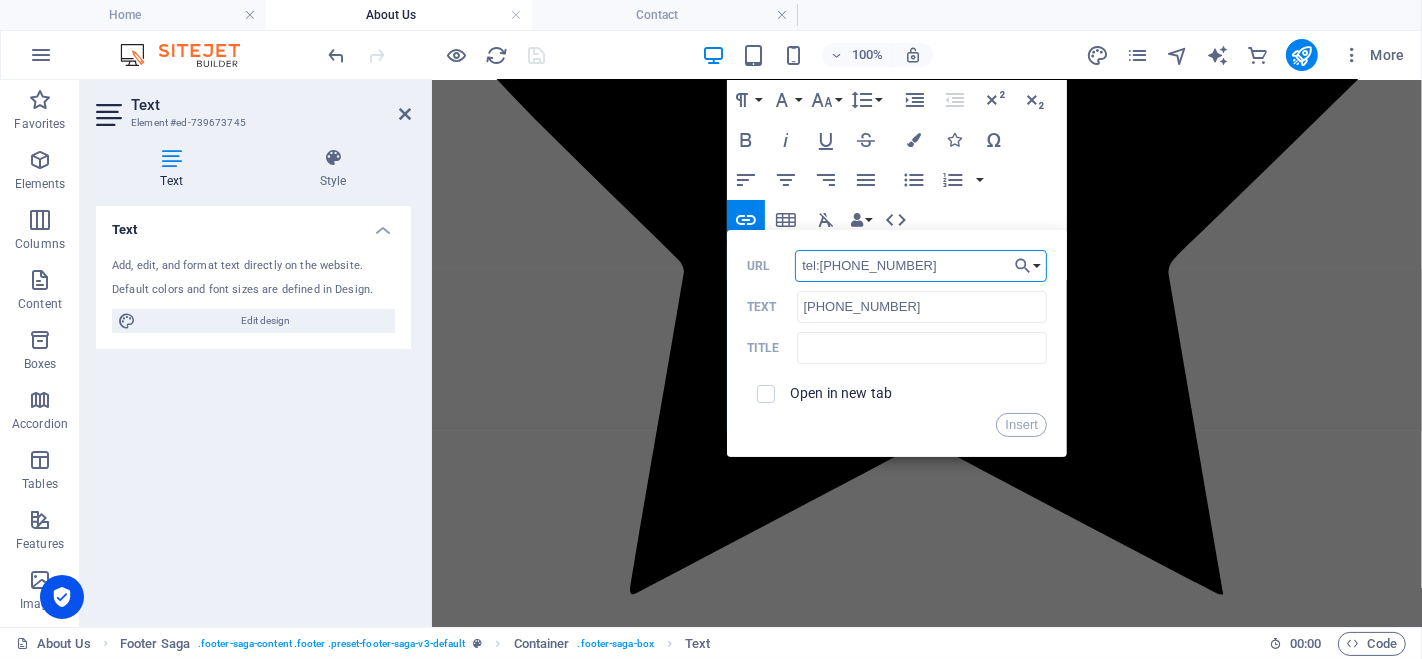type on "tel:[PHONE_NUMBER]" 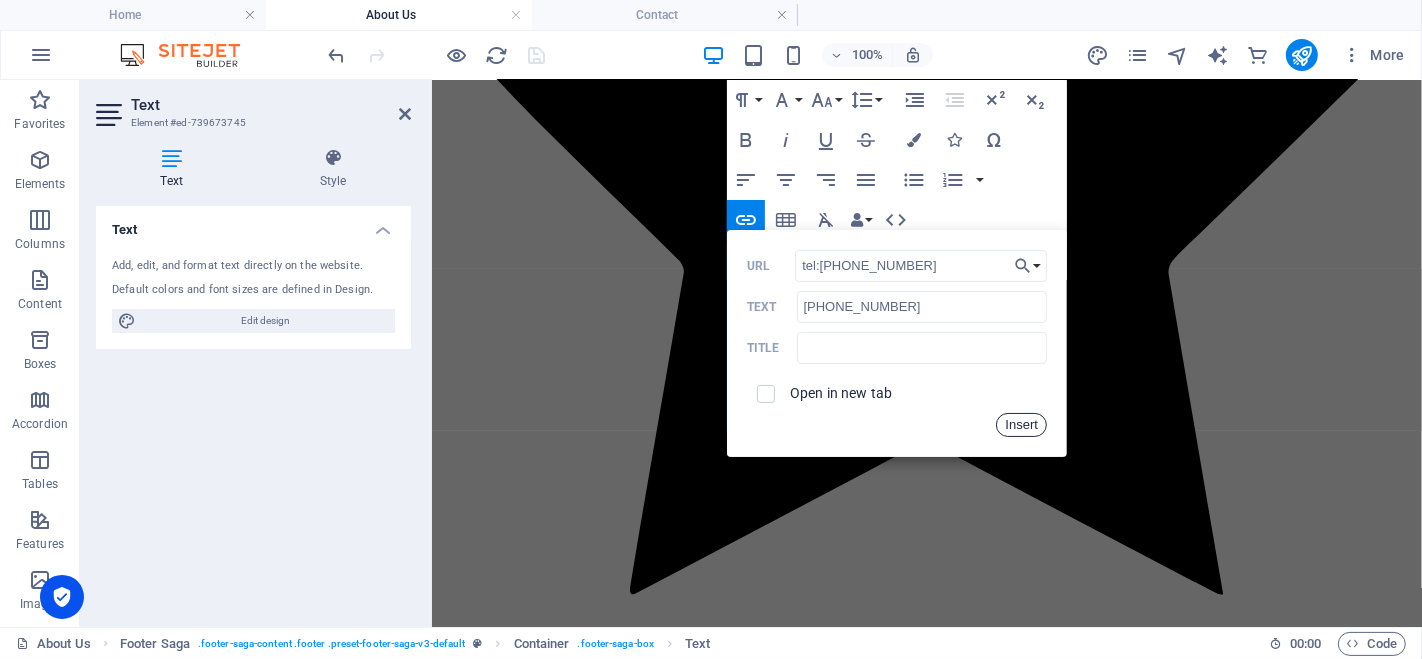 click on "Insert" at bounding box center (1021, 425) 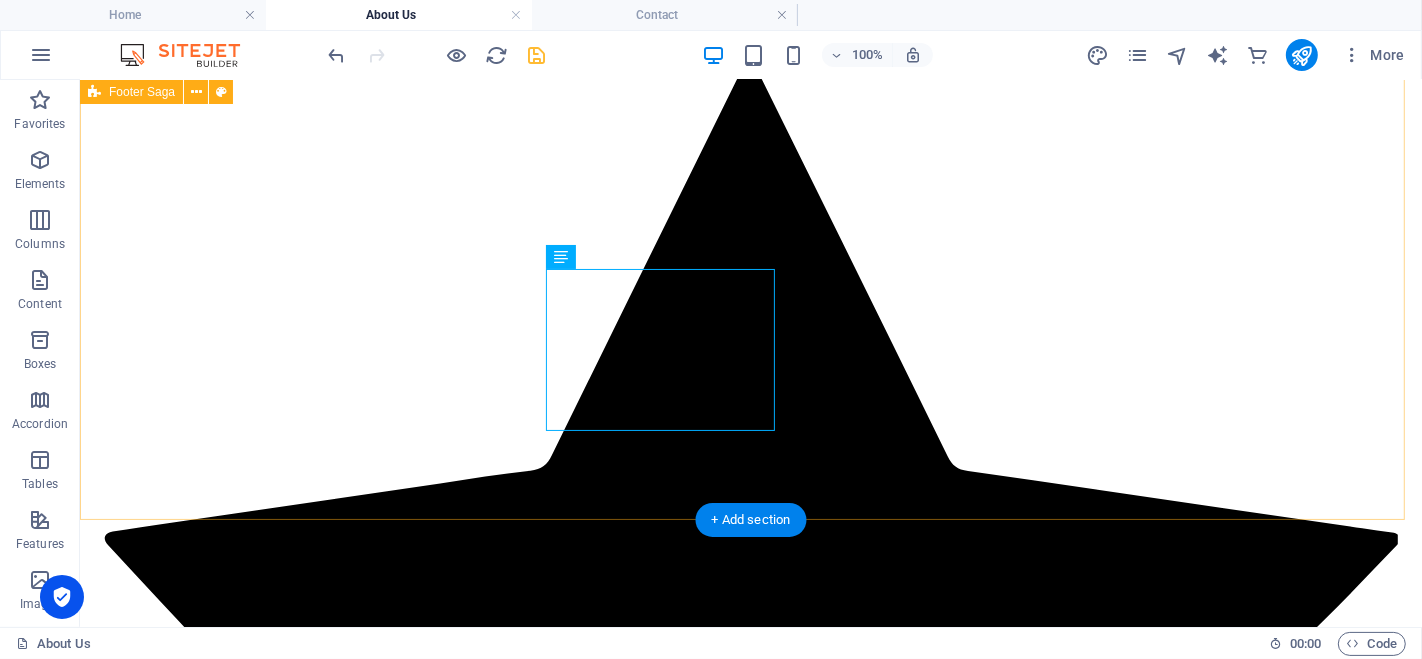 scroll, scrollTop: 2540, scrollLeft: 0, axis: vertical 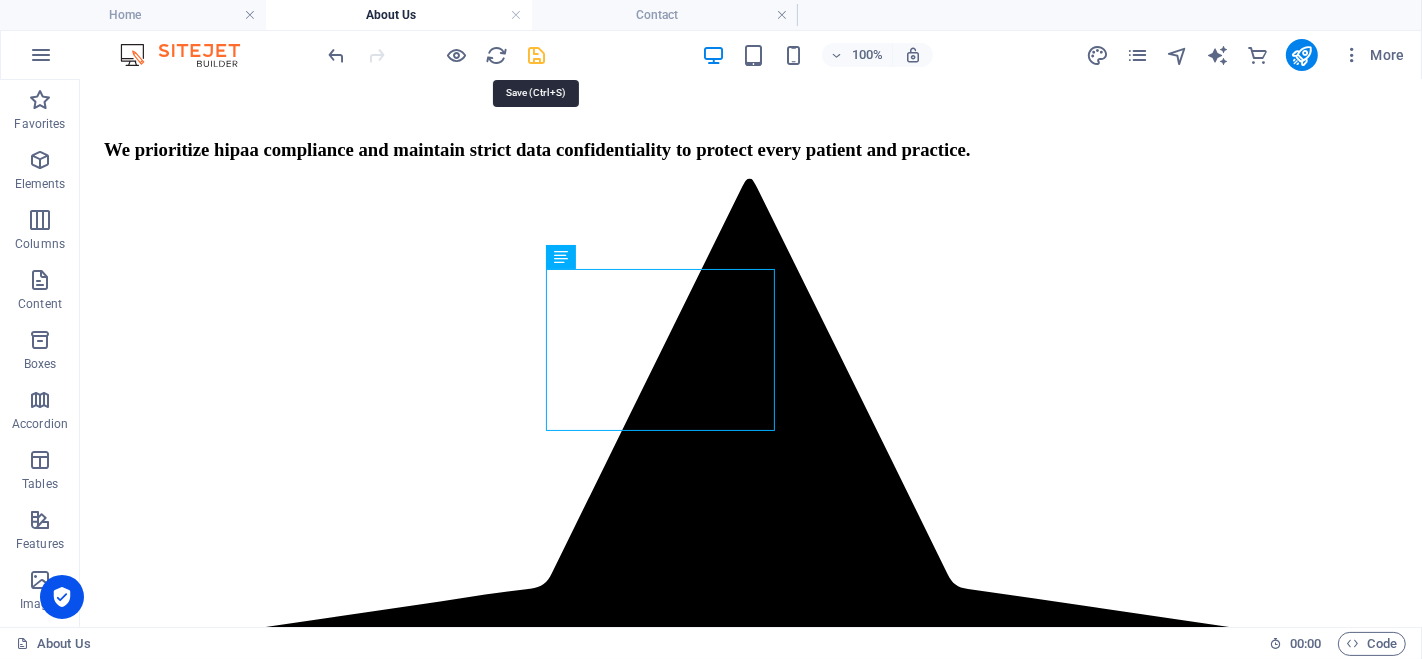 click at bounding box center (537, 55) 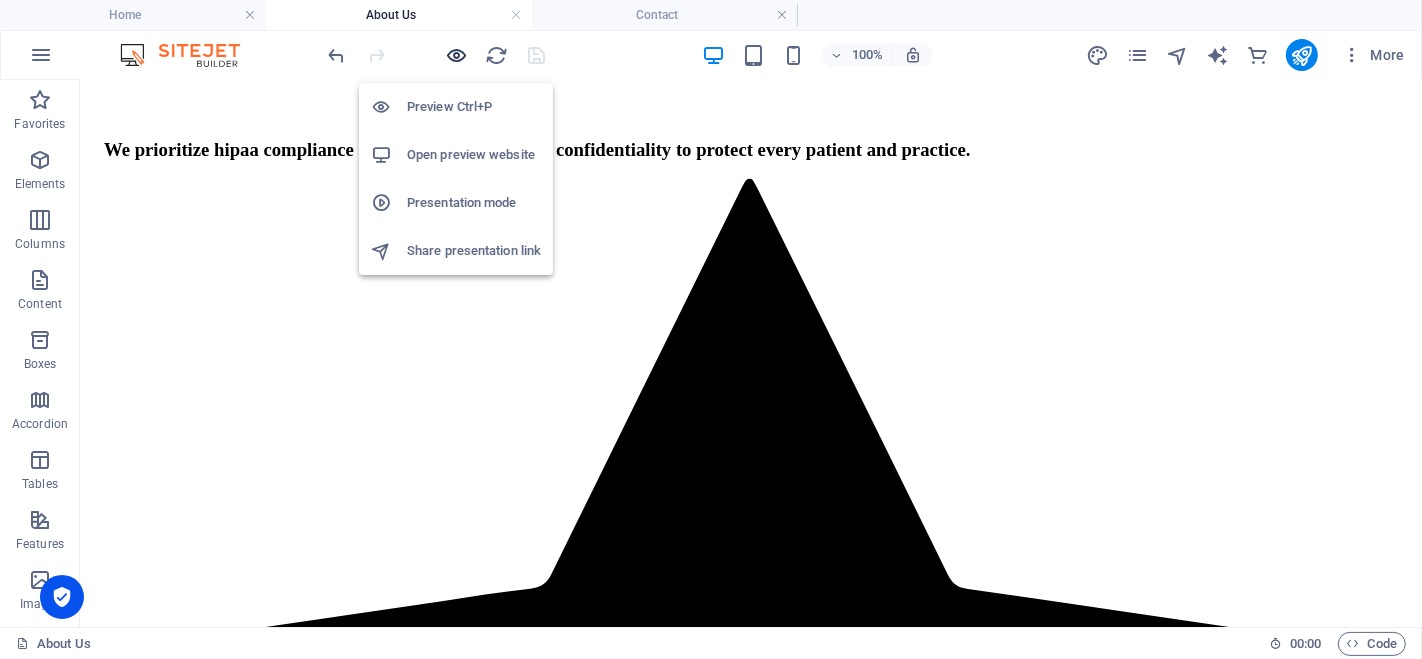 click at bounding box center [457, 55] 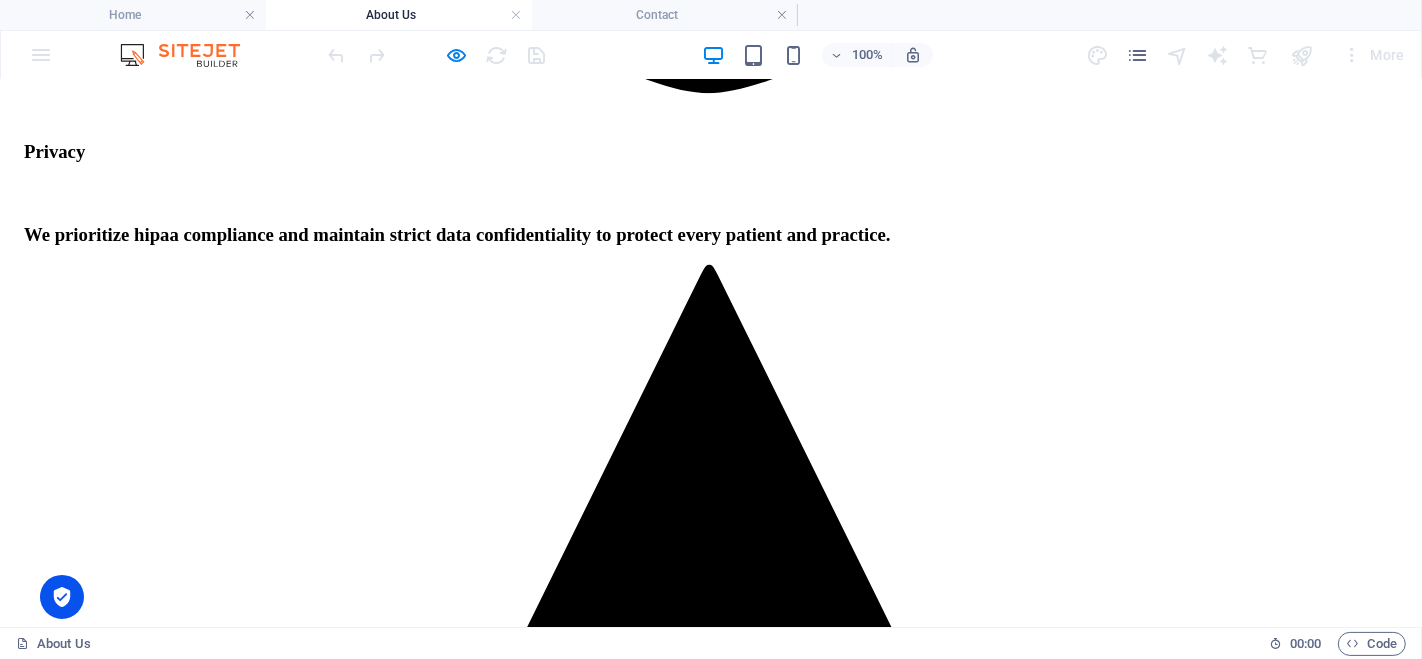 click on "[PHONE_NUMBER]" at bounding box center [143, 6121] 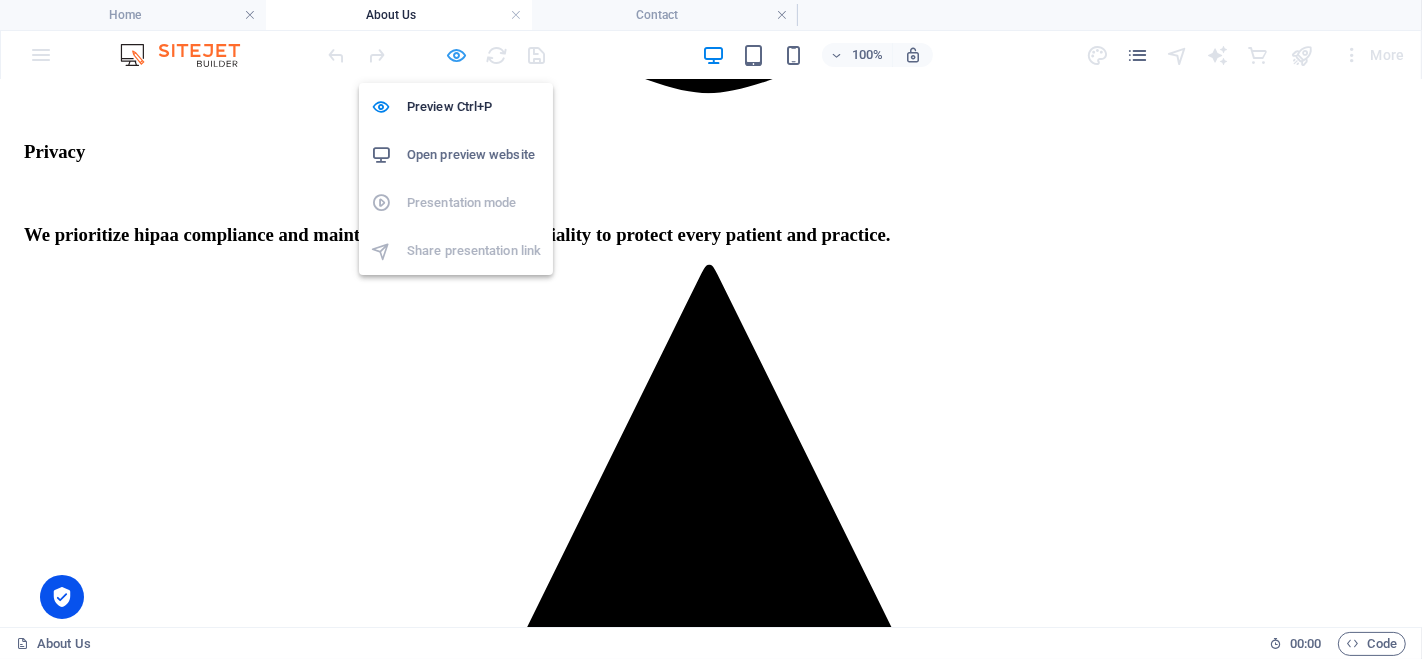 click at bounding box center (457, 55) 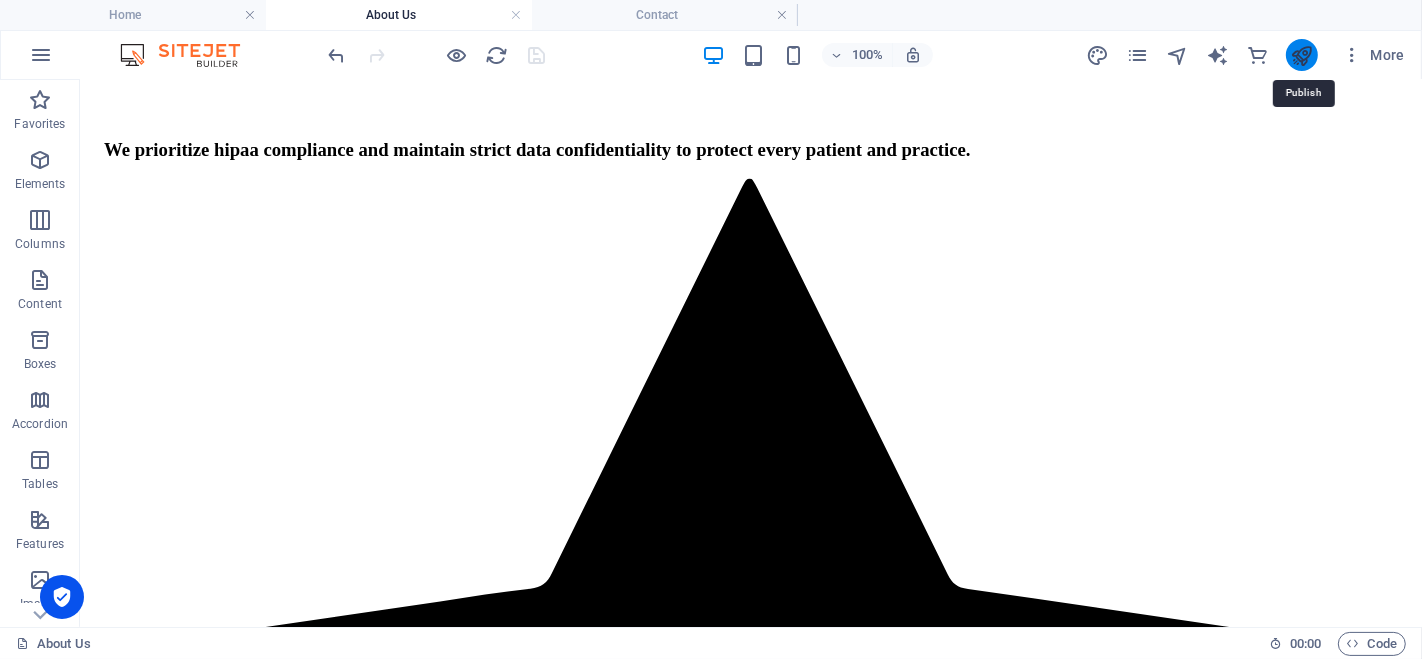 click at bounding box center (1301, 55) 